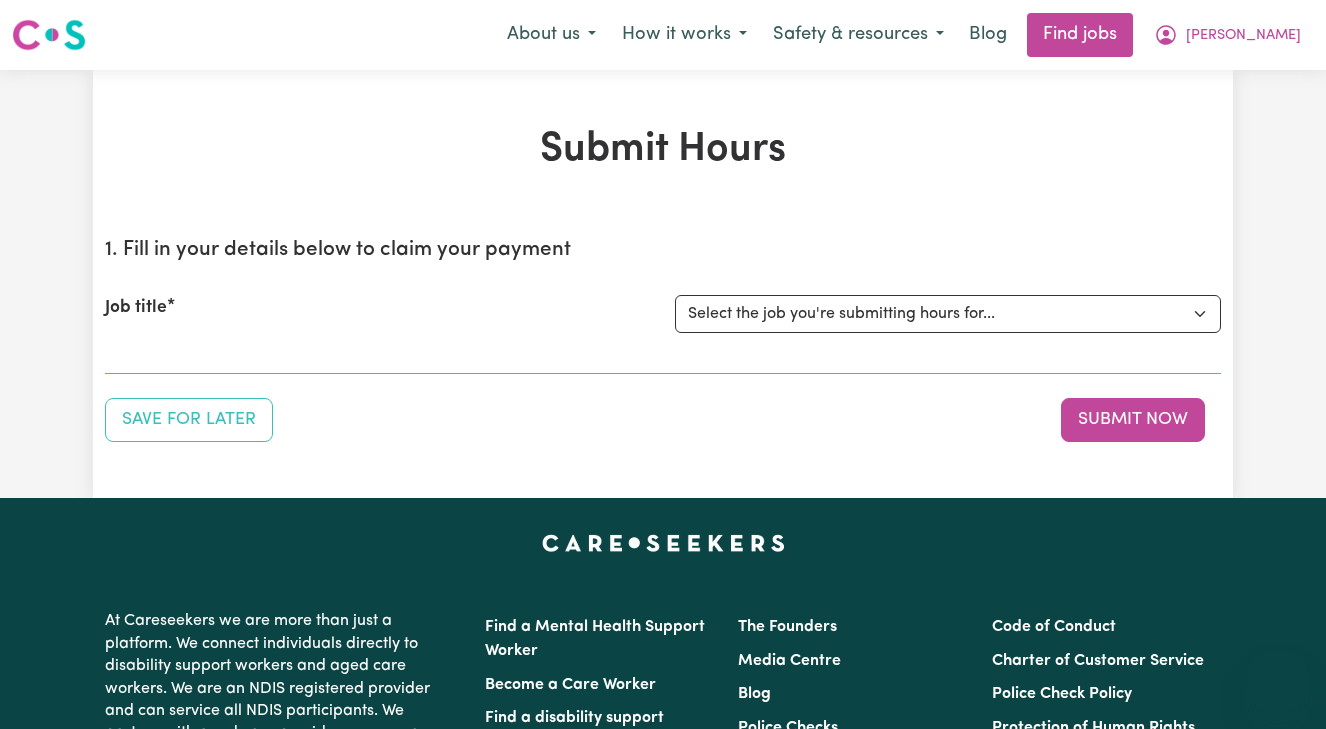 scroll, scrollTop: 0, scrollLeft: 0, axis: both 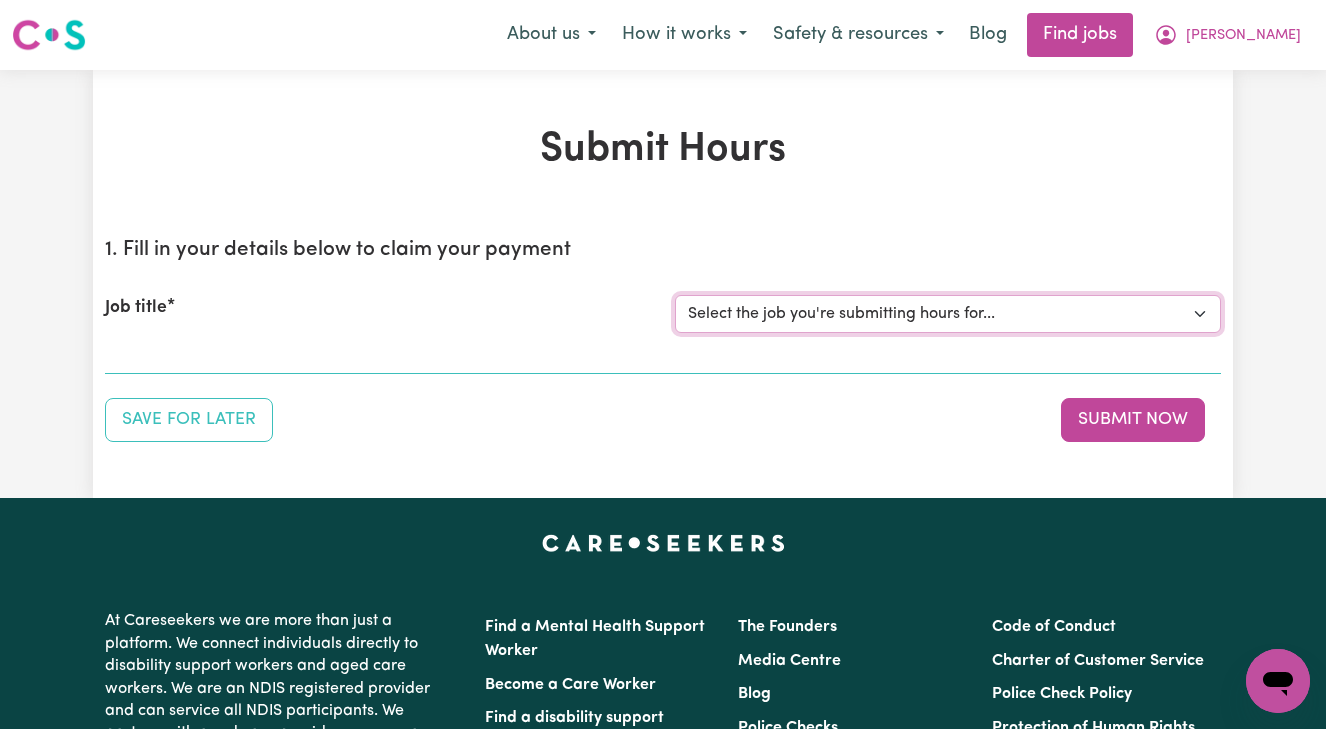select on "13873" 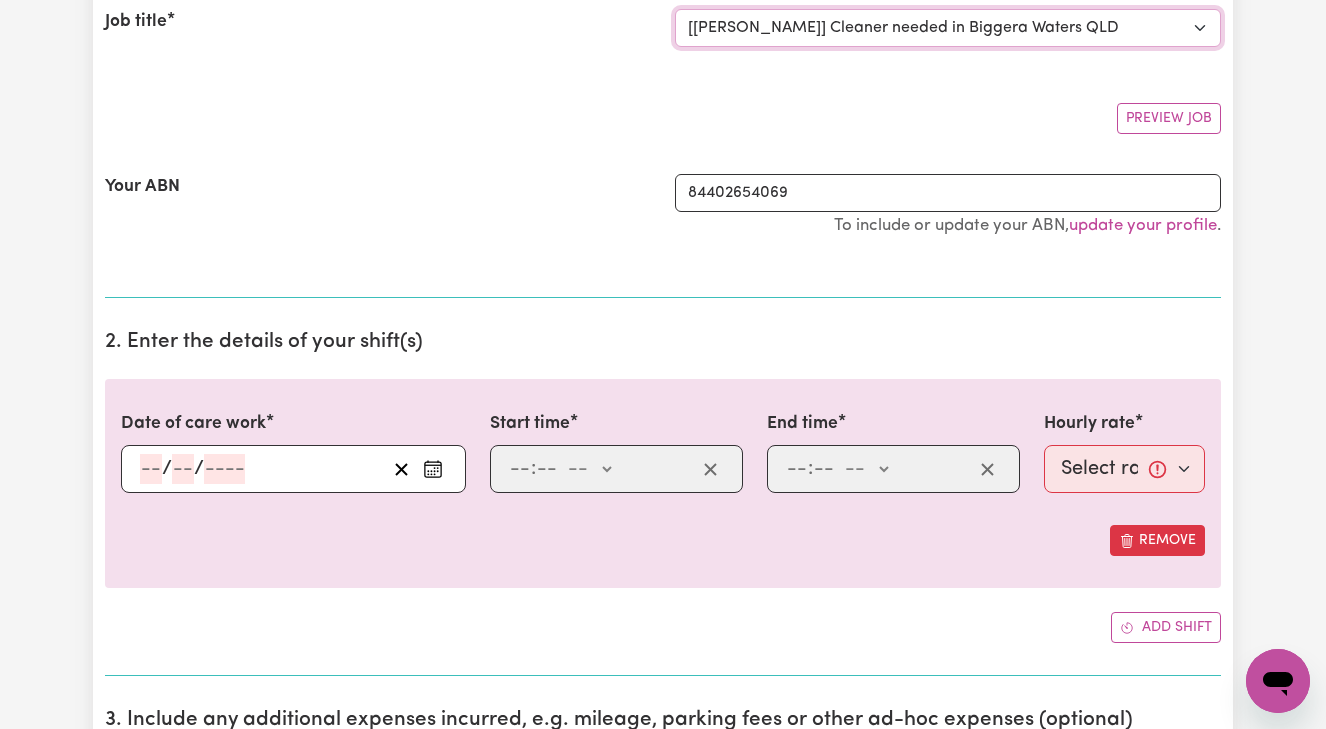 scroll, scrollTop: 287, scrollLeft: 0, axis: vertical 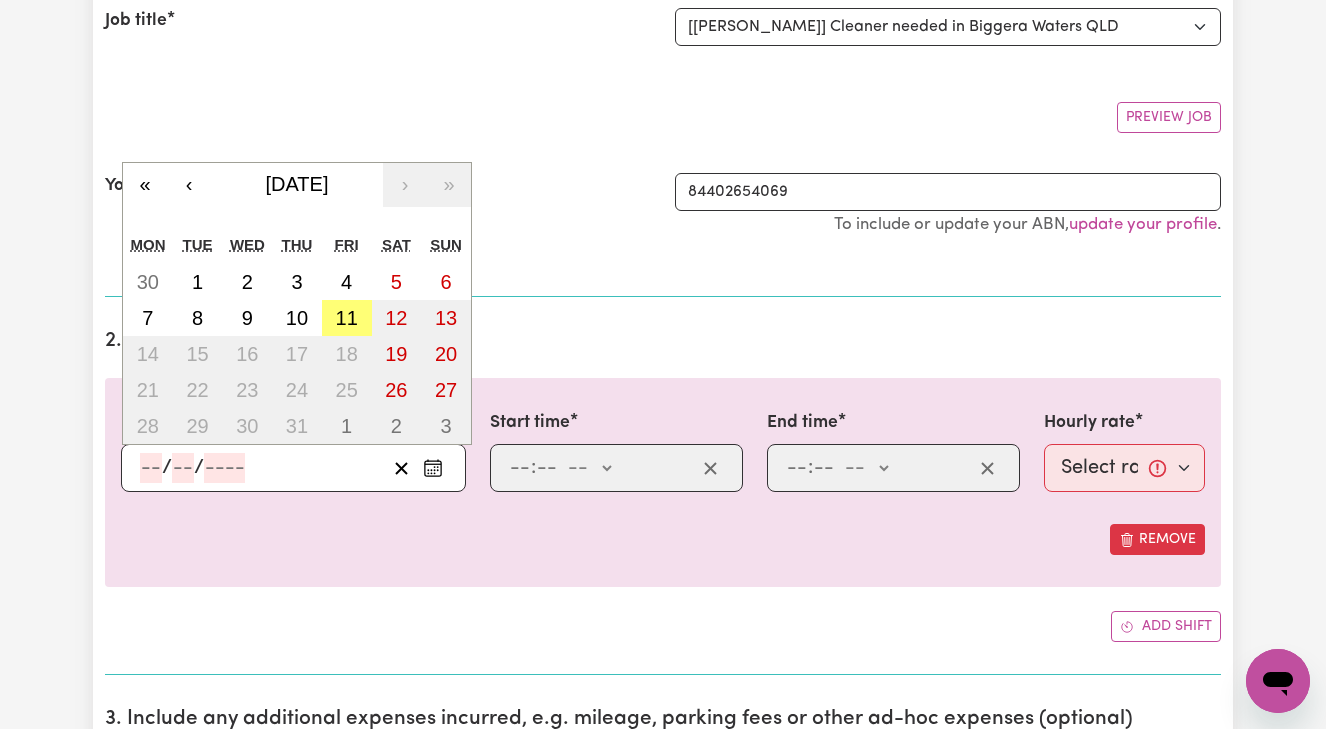 click 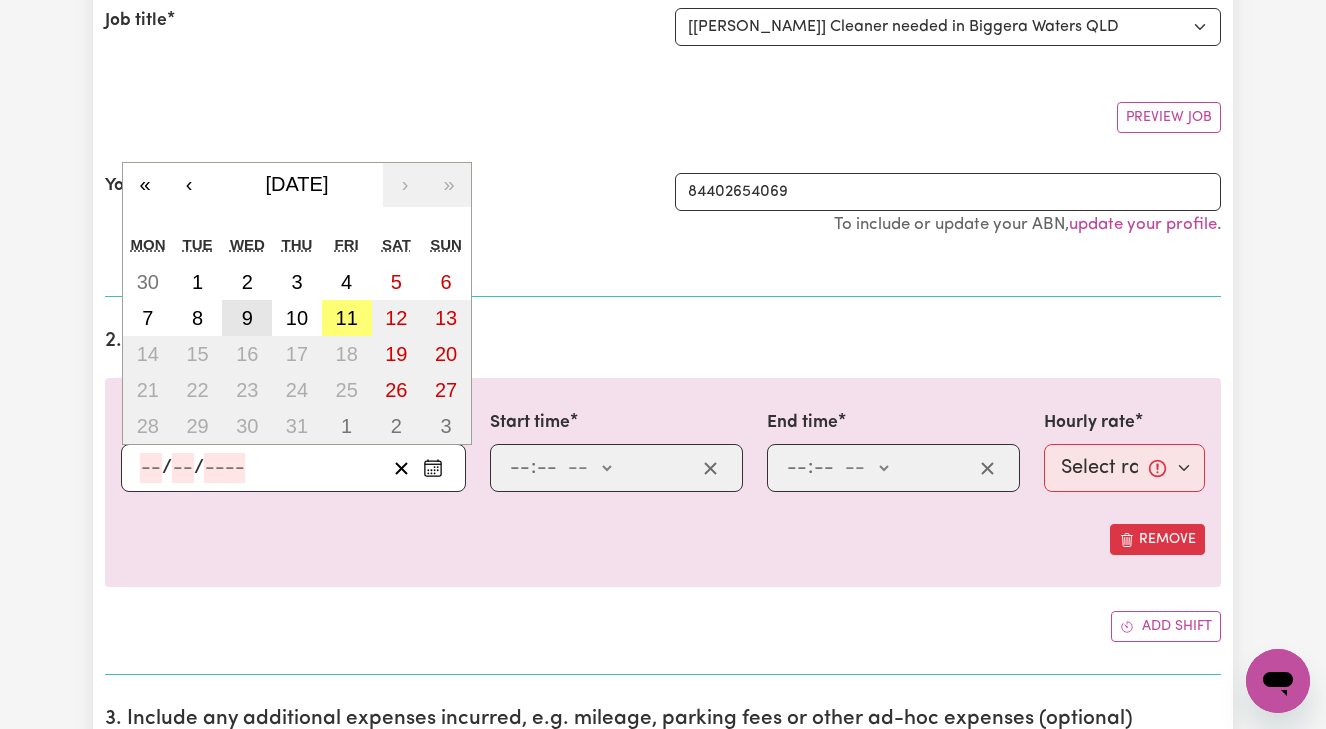 click on "9" at bounding box center [247, 318] 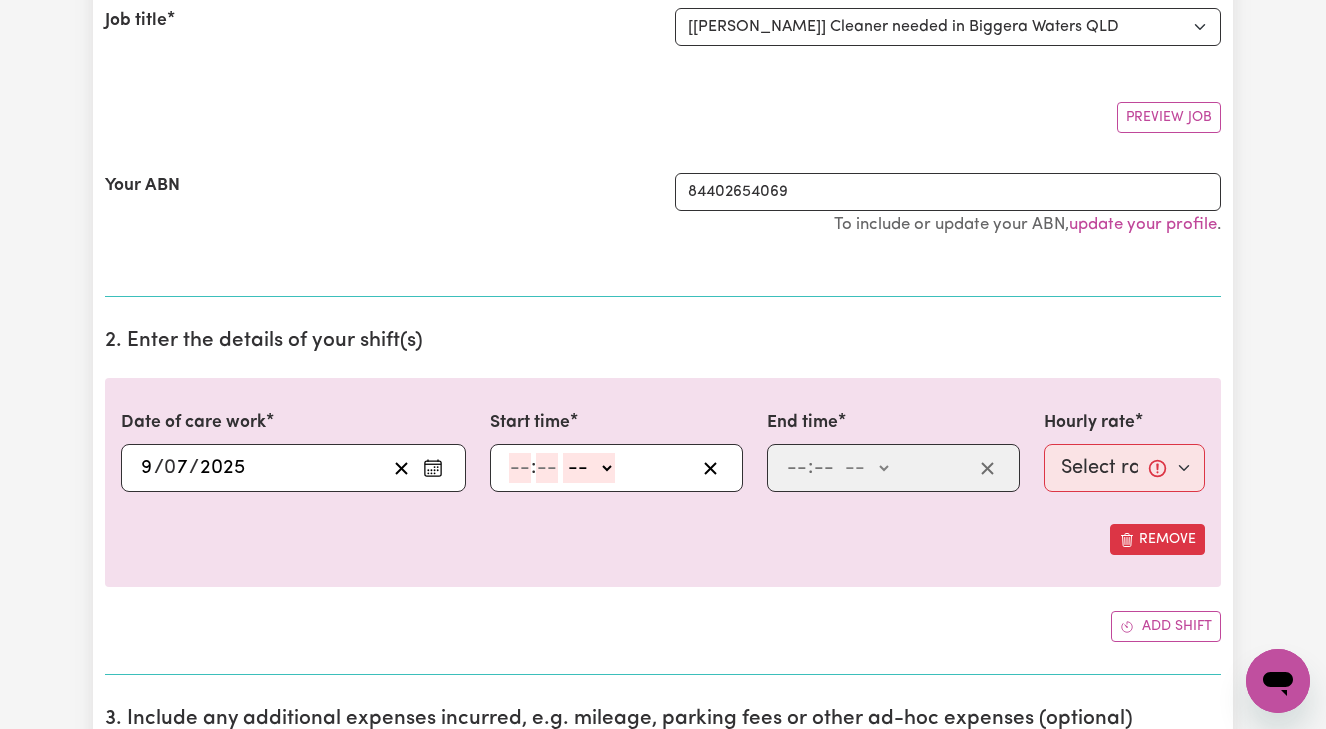 type on "[DATE]" 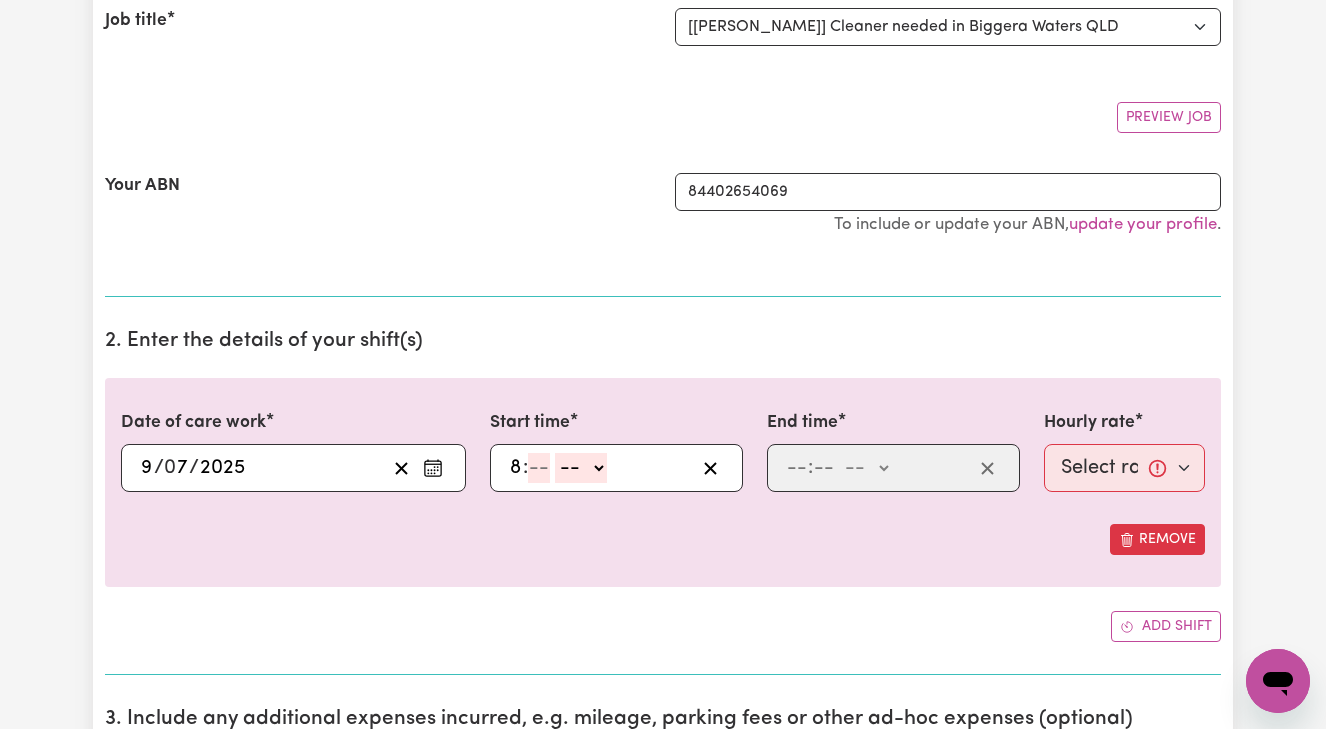 type on "8" 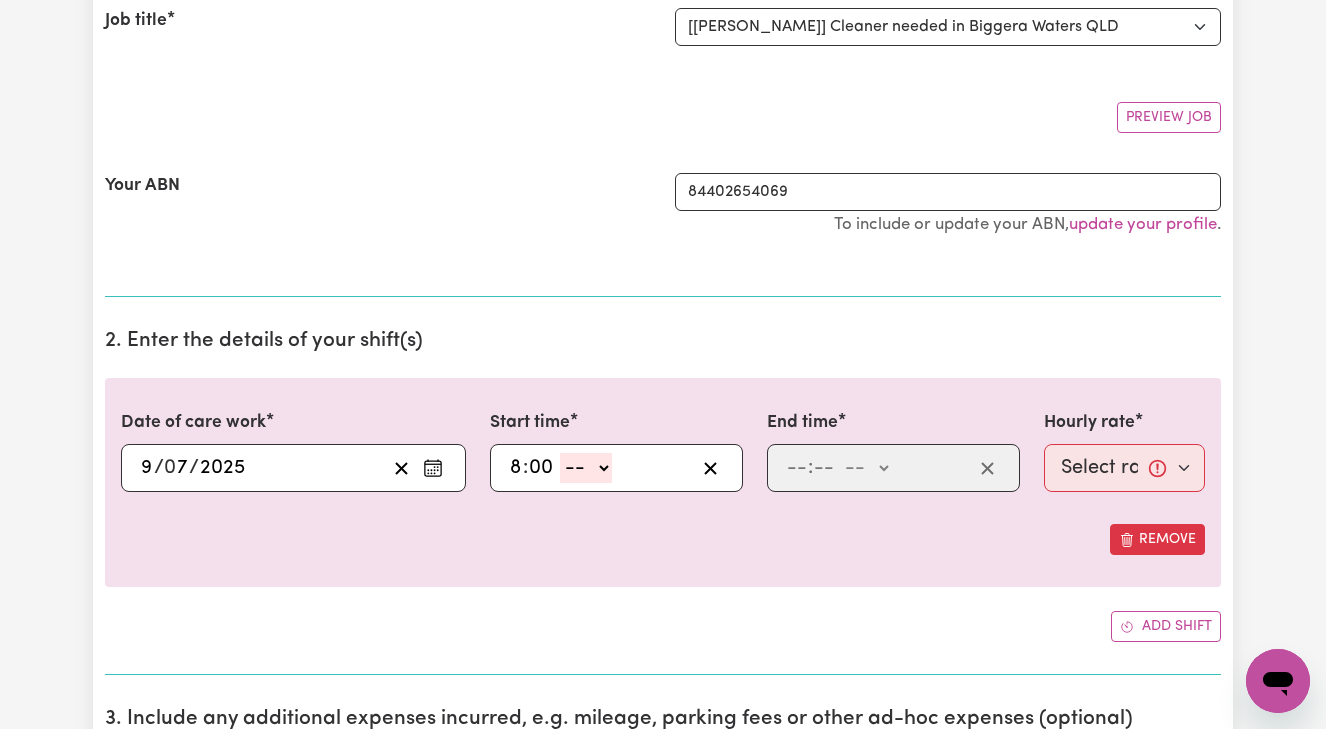 type on "00" 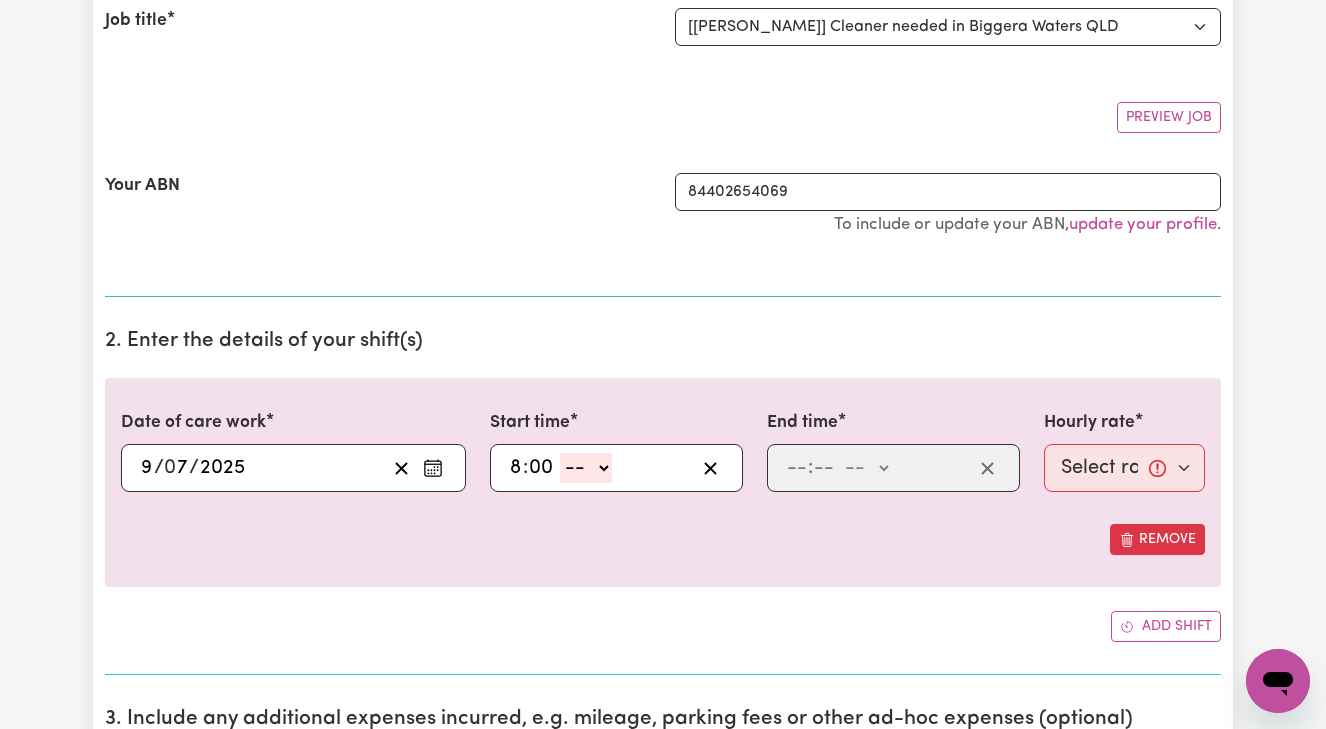 select on "am" 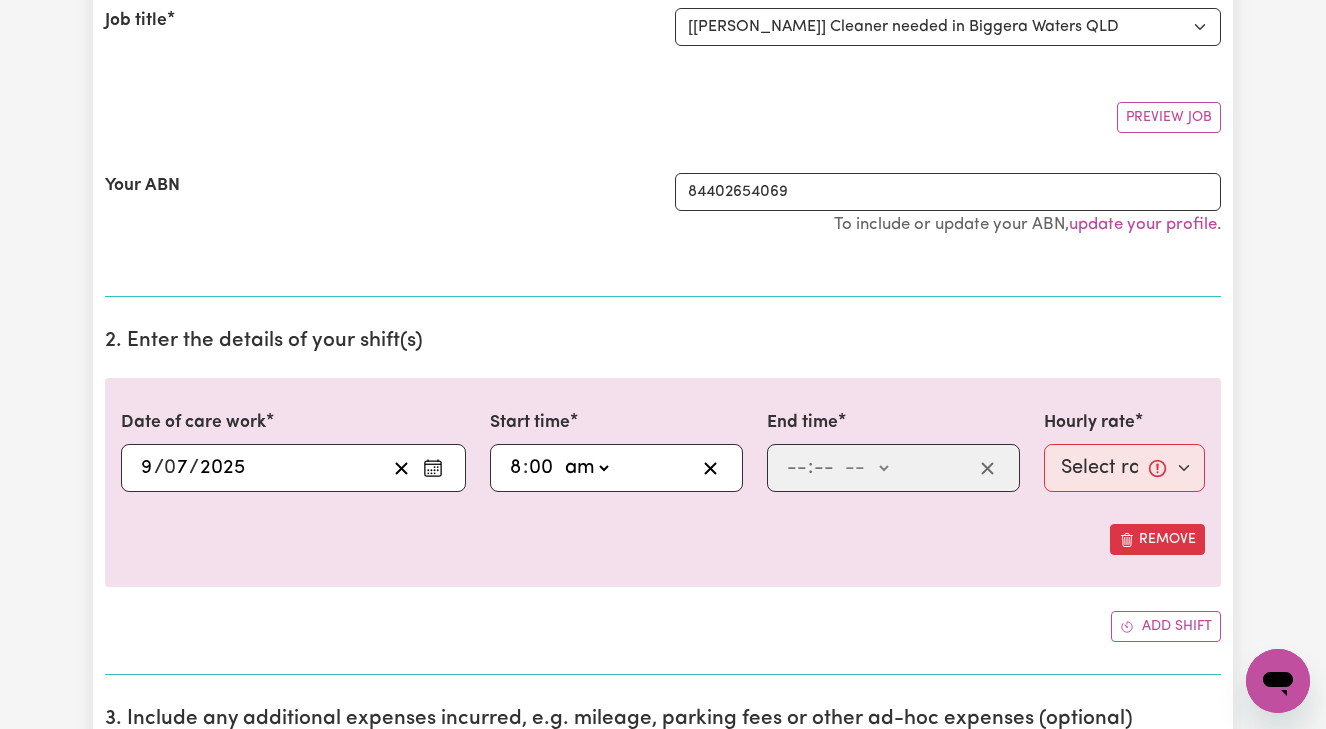 type on "08:00" 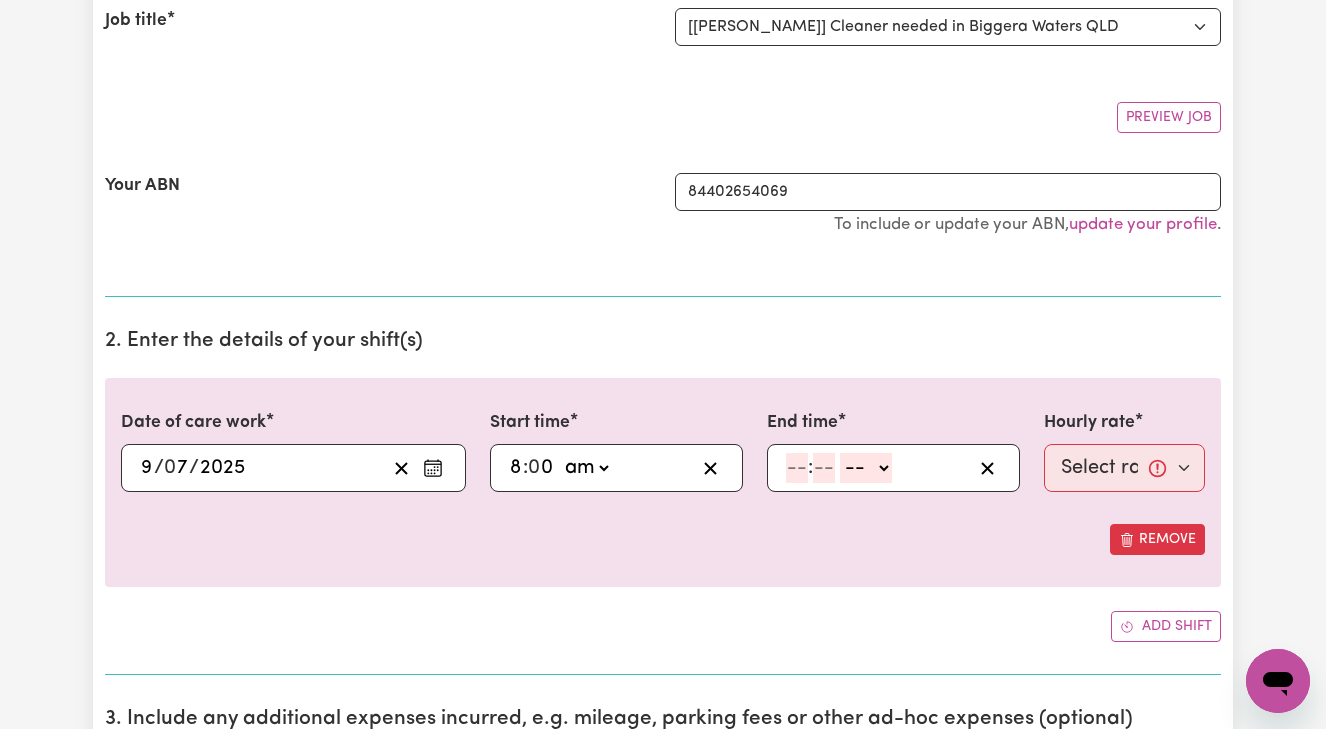 click on ":   -- am pm" at bounding box center [878, 468] 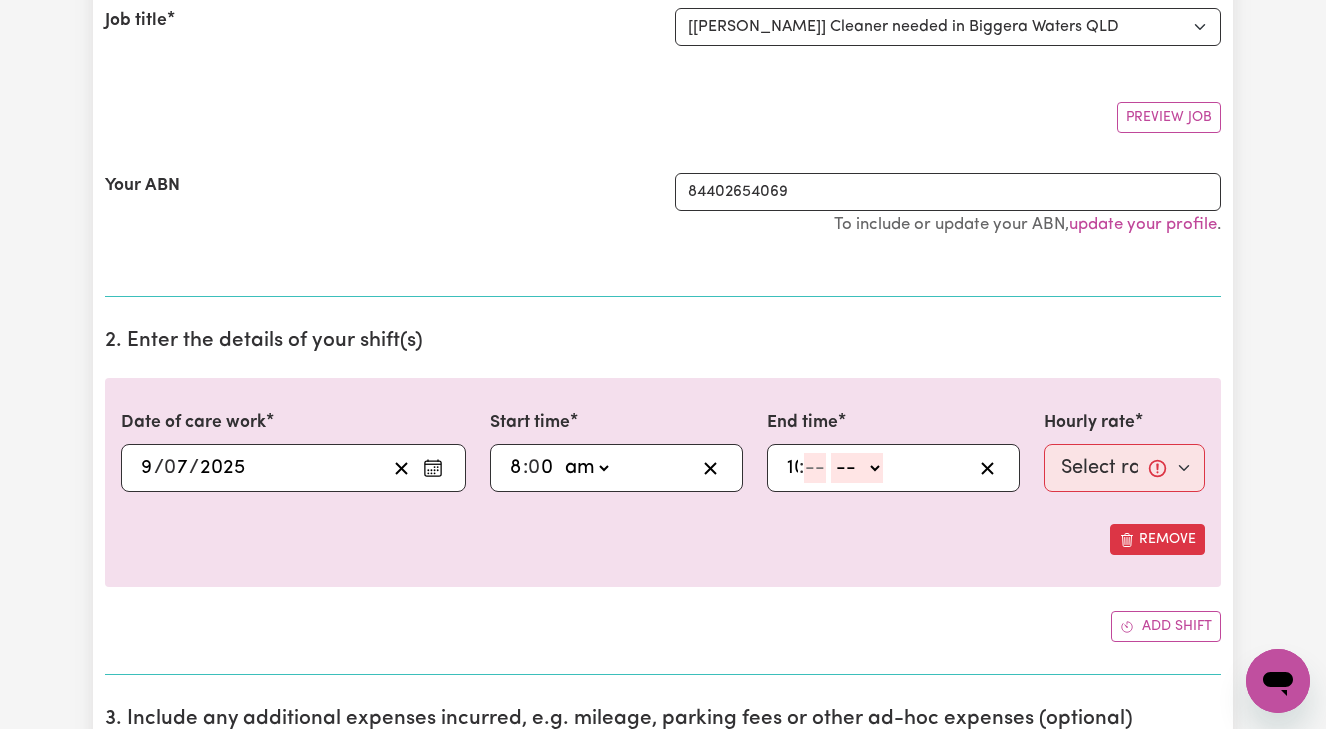 type on "10" 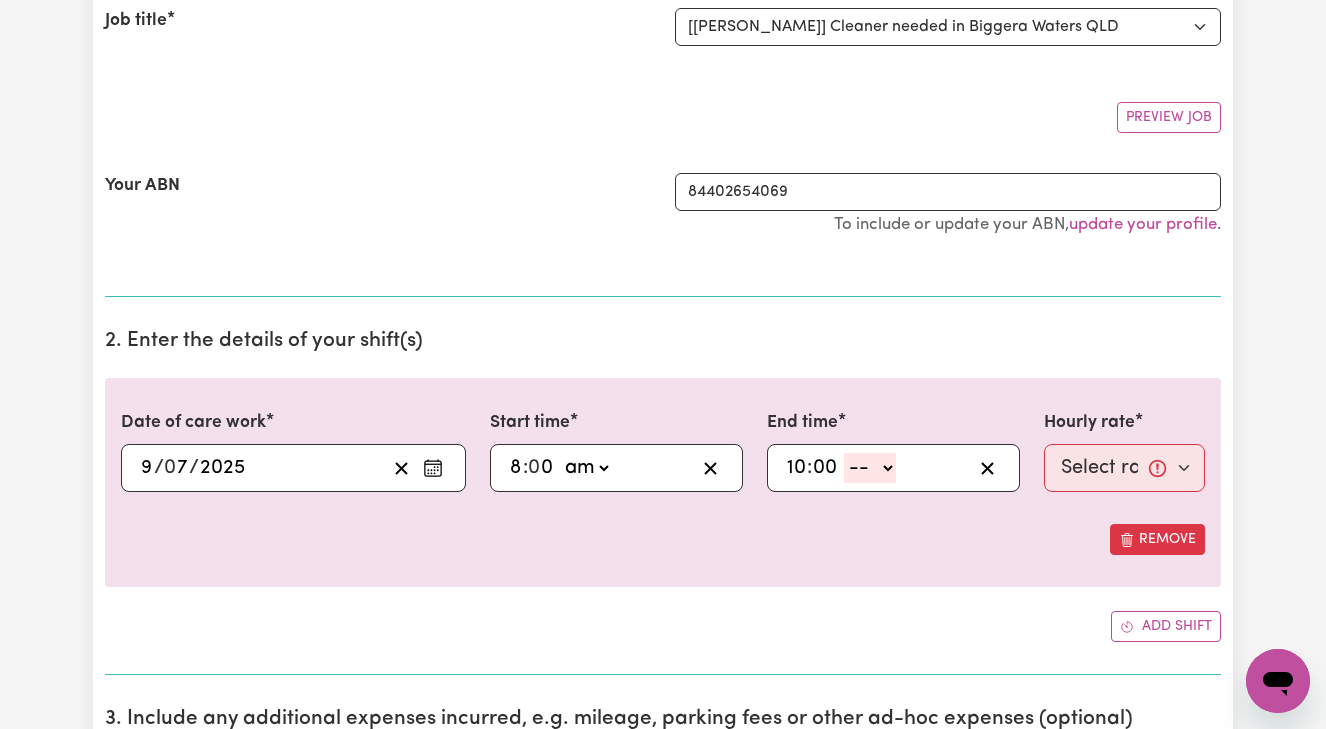 type on "00" 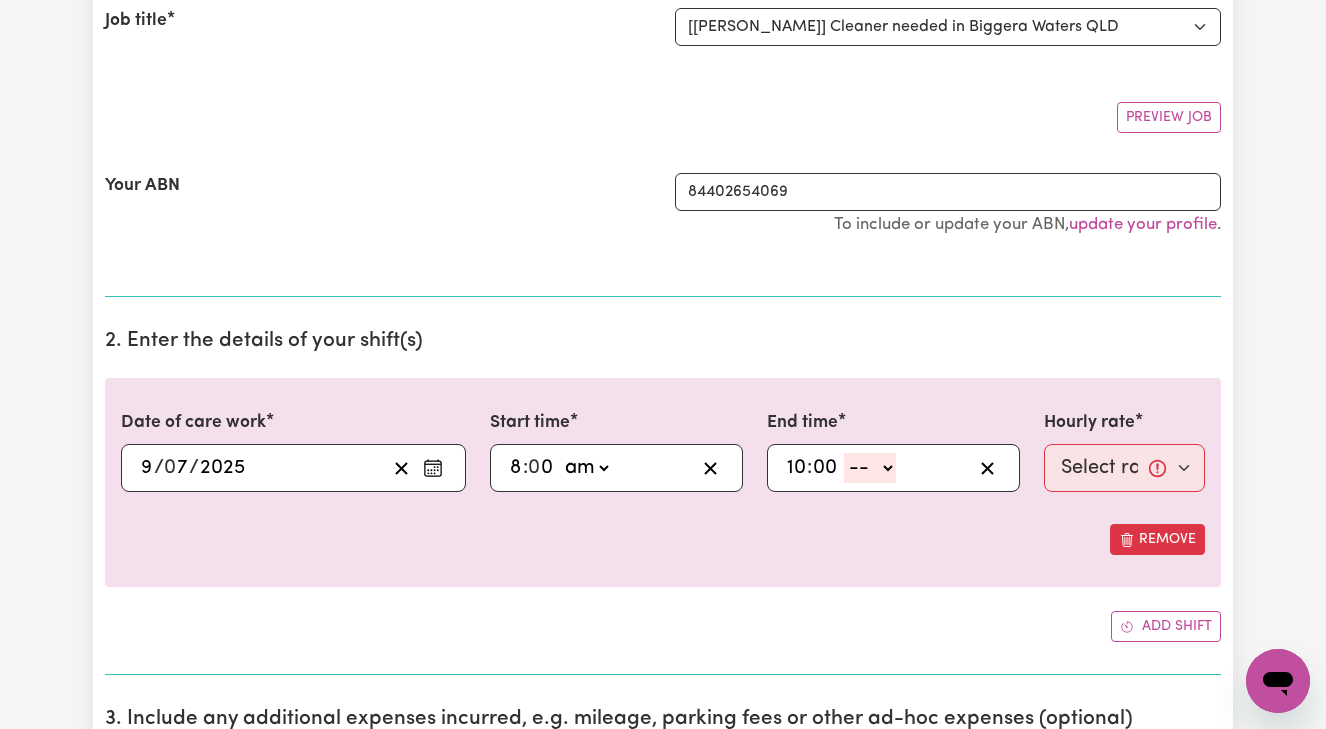 select on "am" 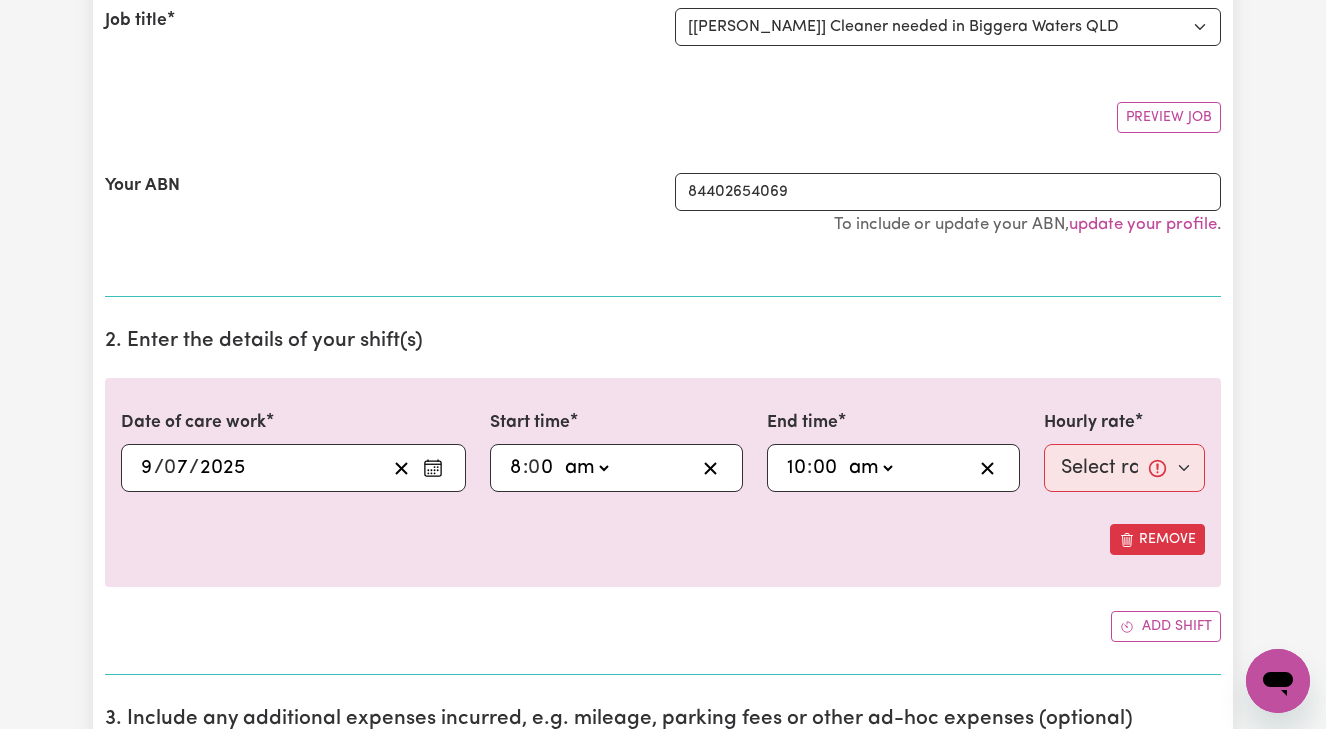 type on "10:00" 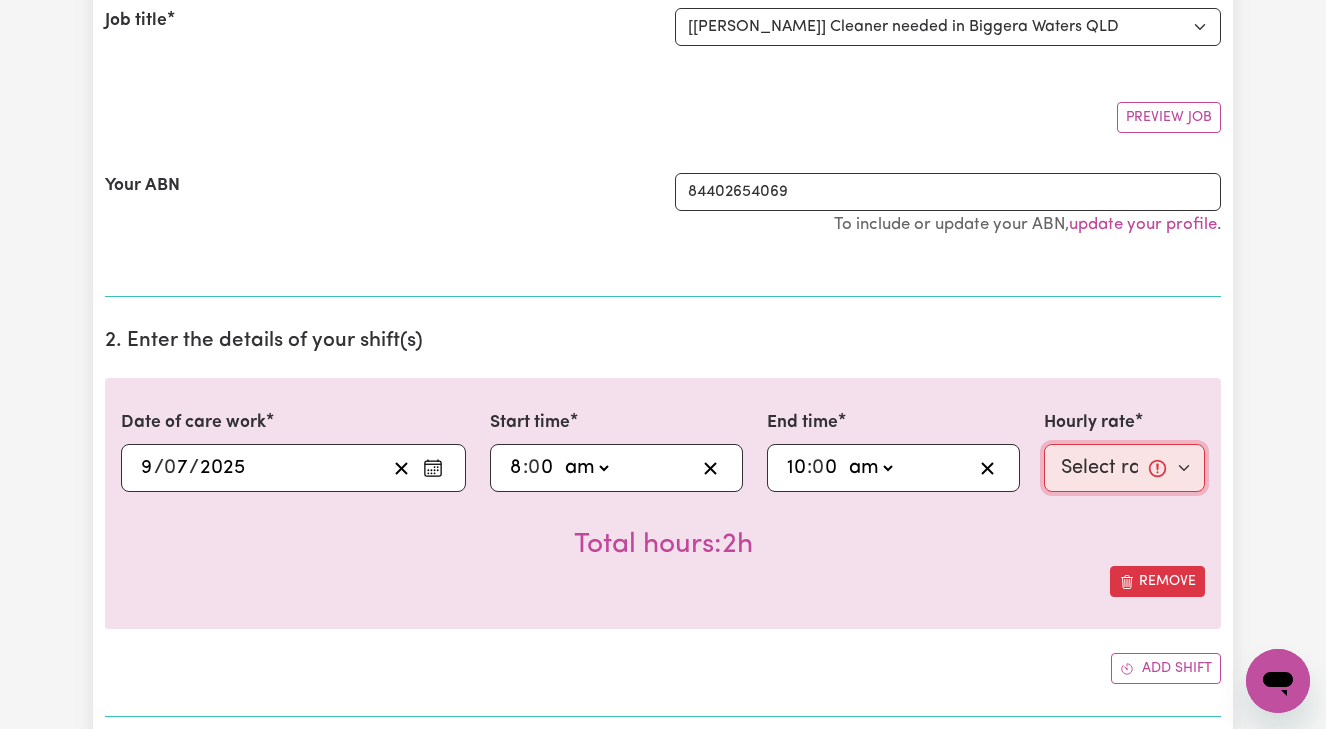 select on "50-Weekday" 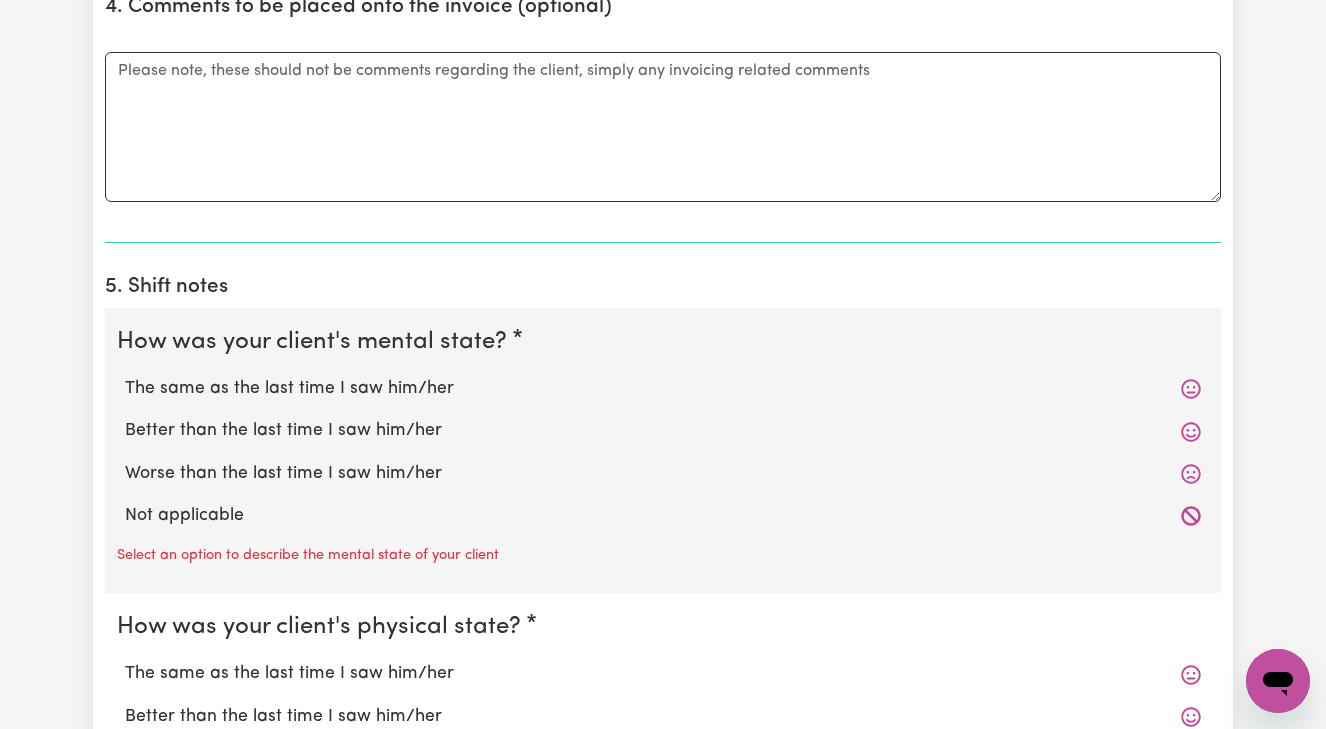 scroll, scrollTop: 1242, scrollLeft: 0, axis: vertical 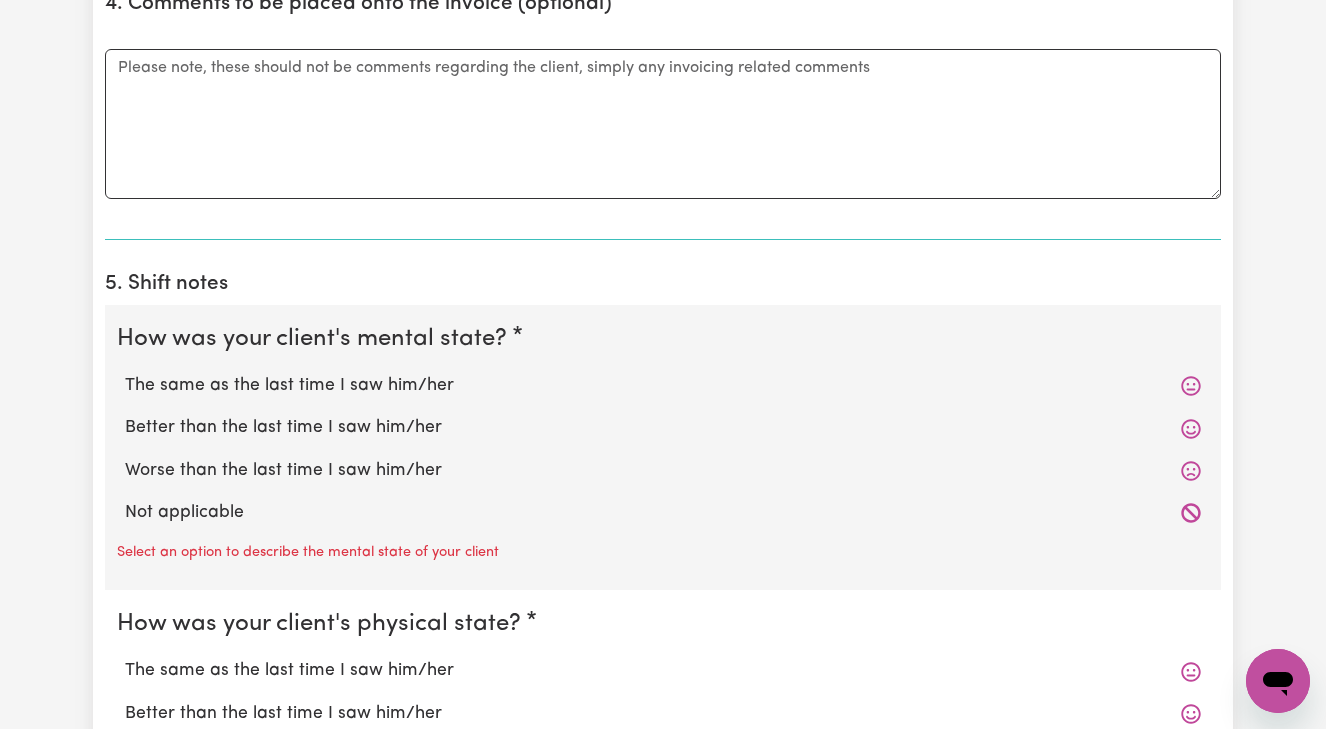 click on "Not applicable" at bounding box center (663, 513) 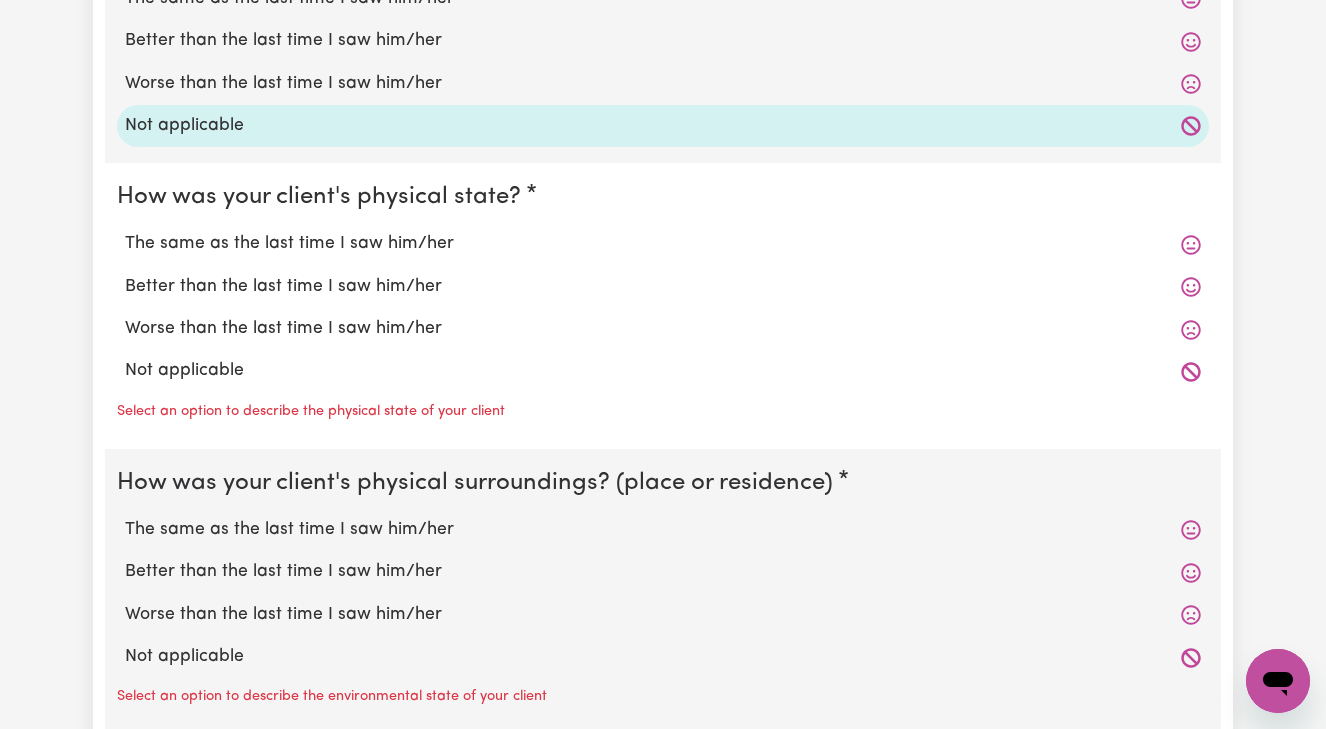 scroll, scrollTop: 1631, scrollLeft: 0, axis: vertical 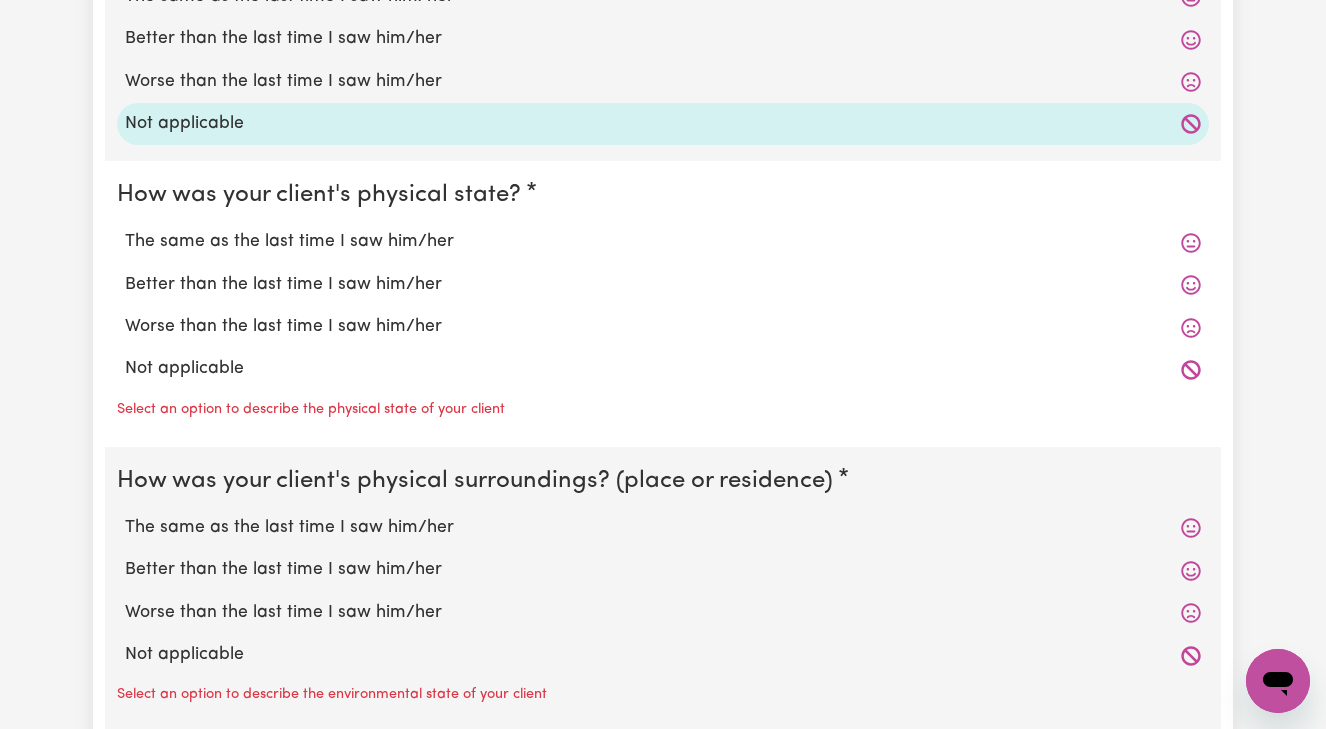 click on "The same as the last time I saw him/her" at bounding box center (663, 242) 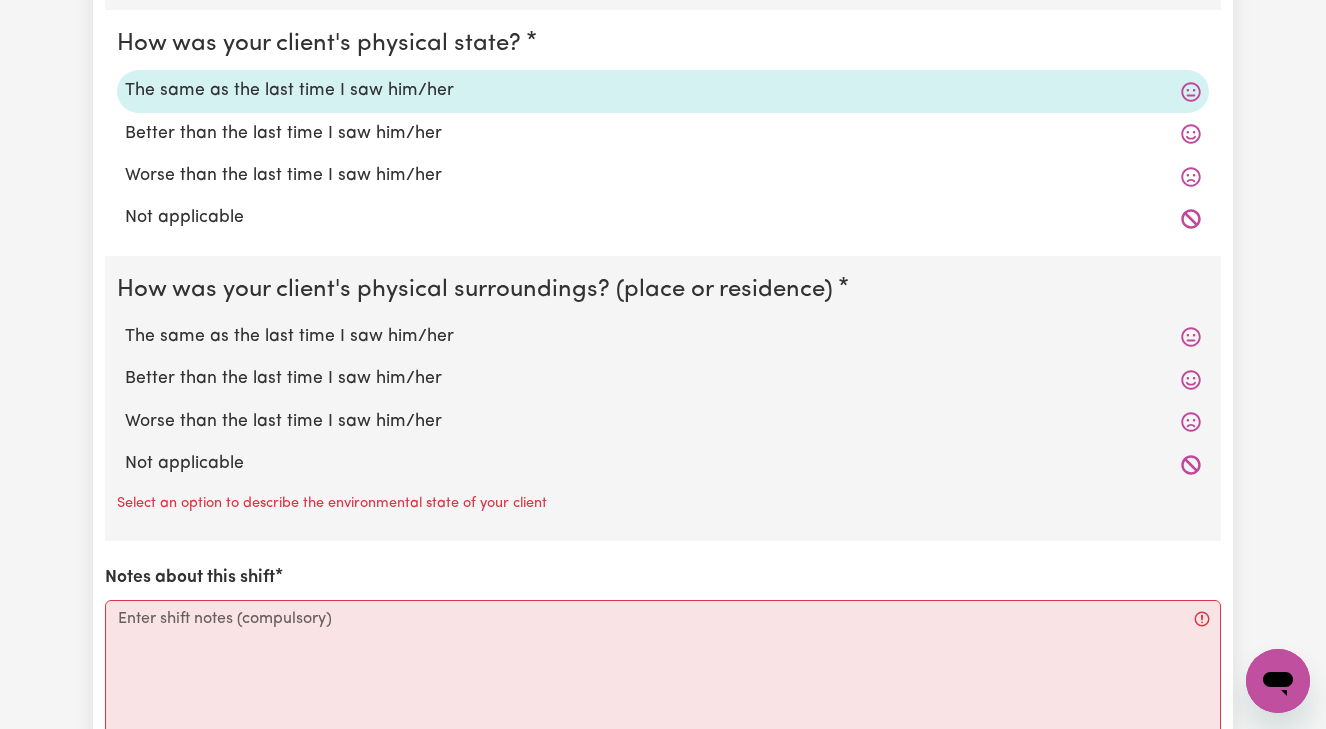 scroll, scrollTop: 1786, scrollLeft: 0, axis: vertical 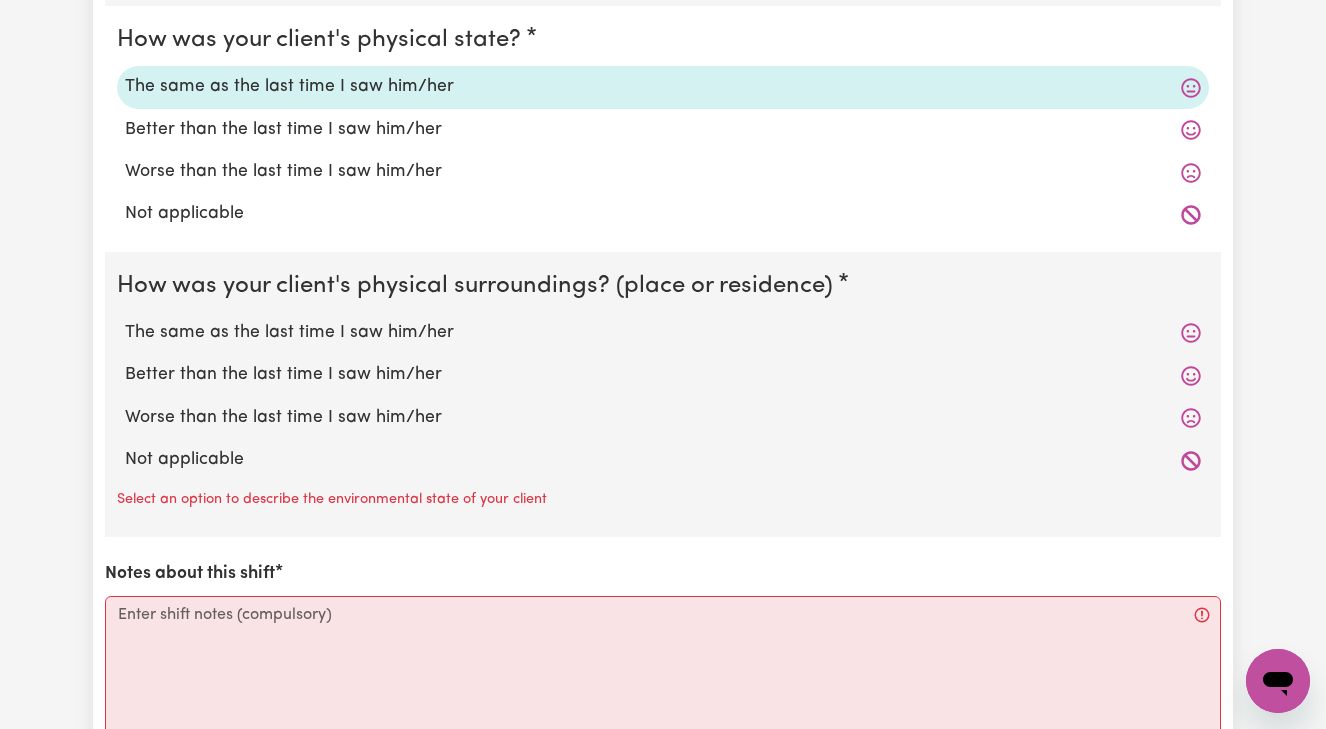 click on "The same as the last time I saw him/her" at bounding box center [663, 333] 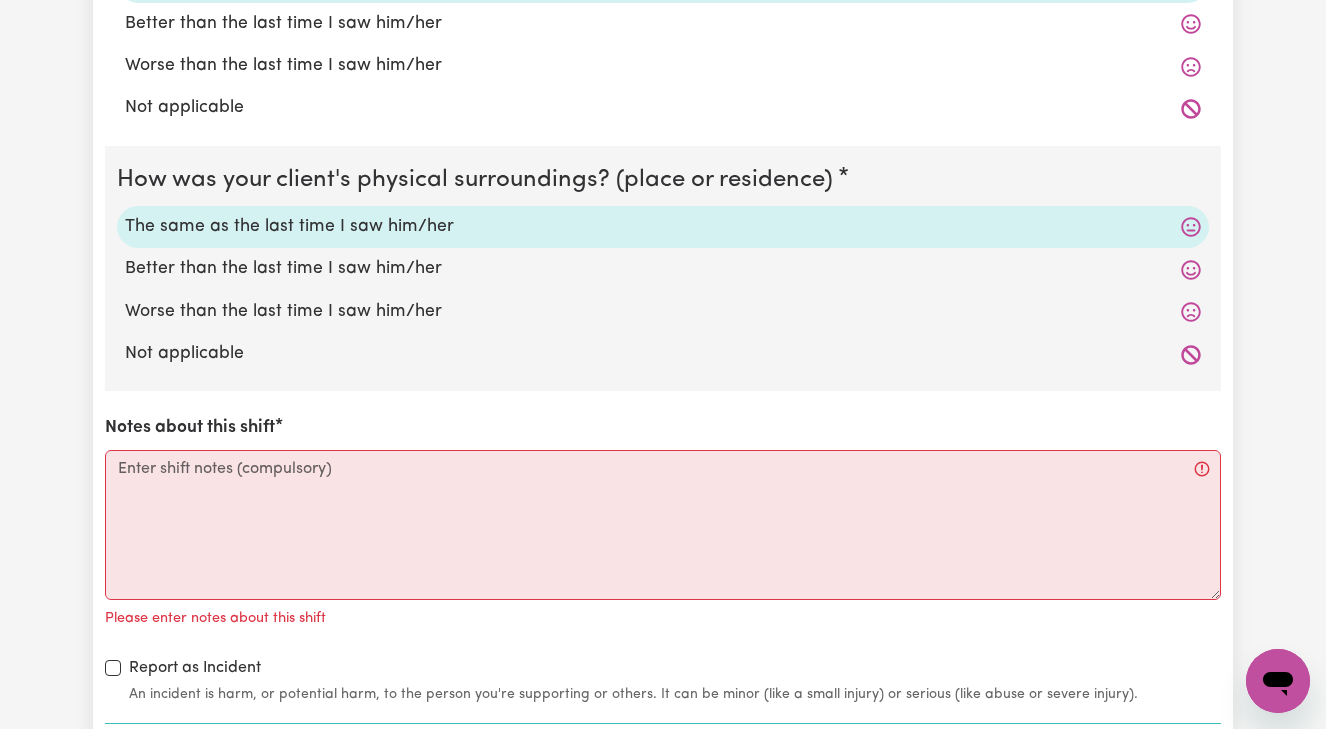 scroll, scrollTop: 1899, scrollLeft: 0, axis: vertical 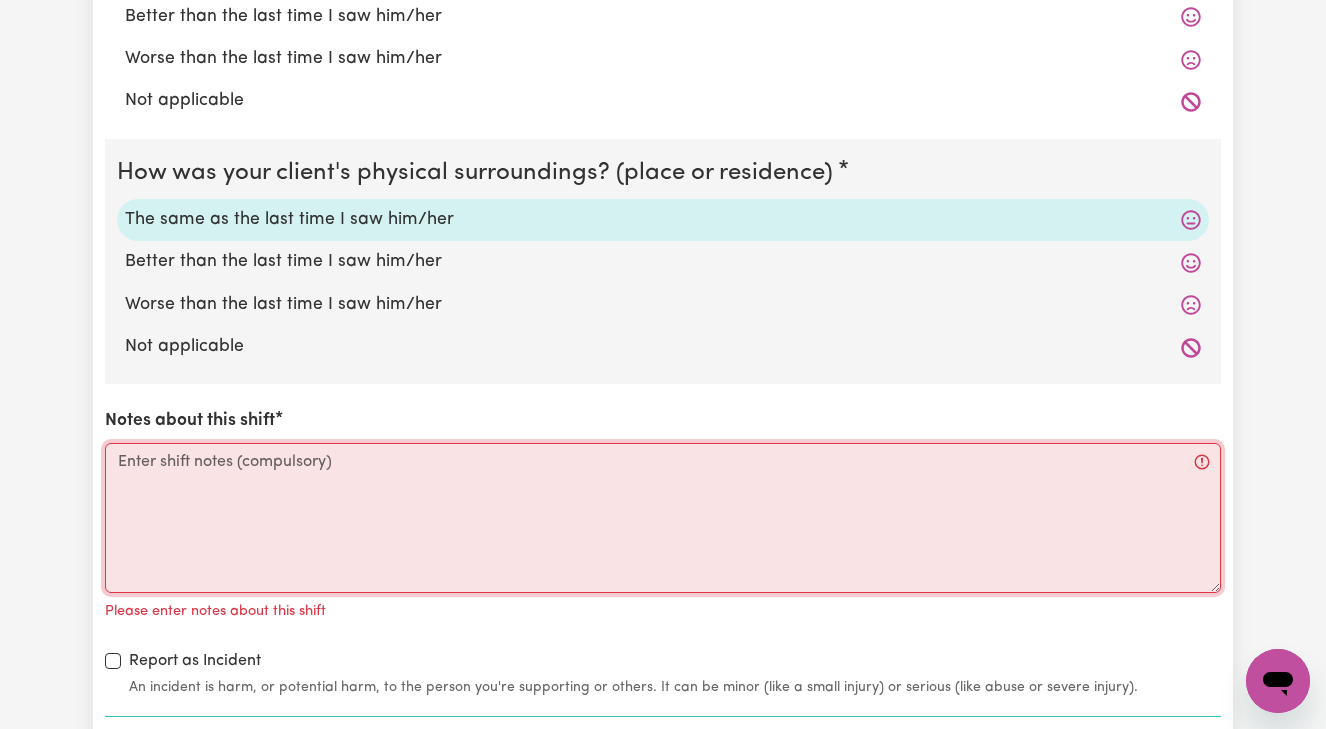 click on "Notes about this shift" at bounding box center [663, 518] 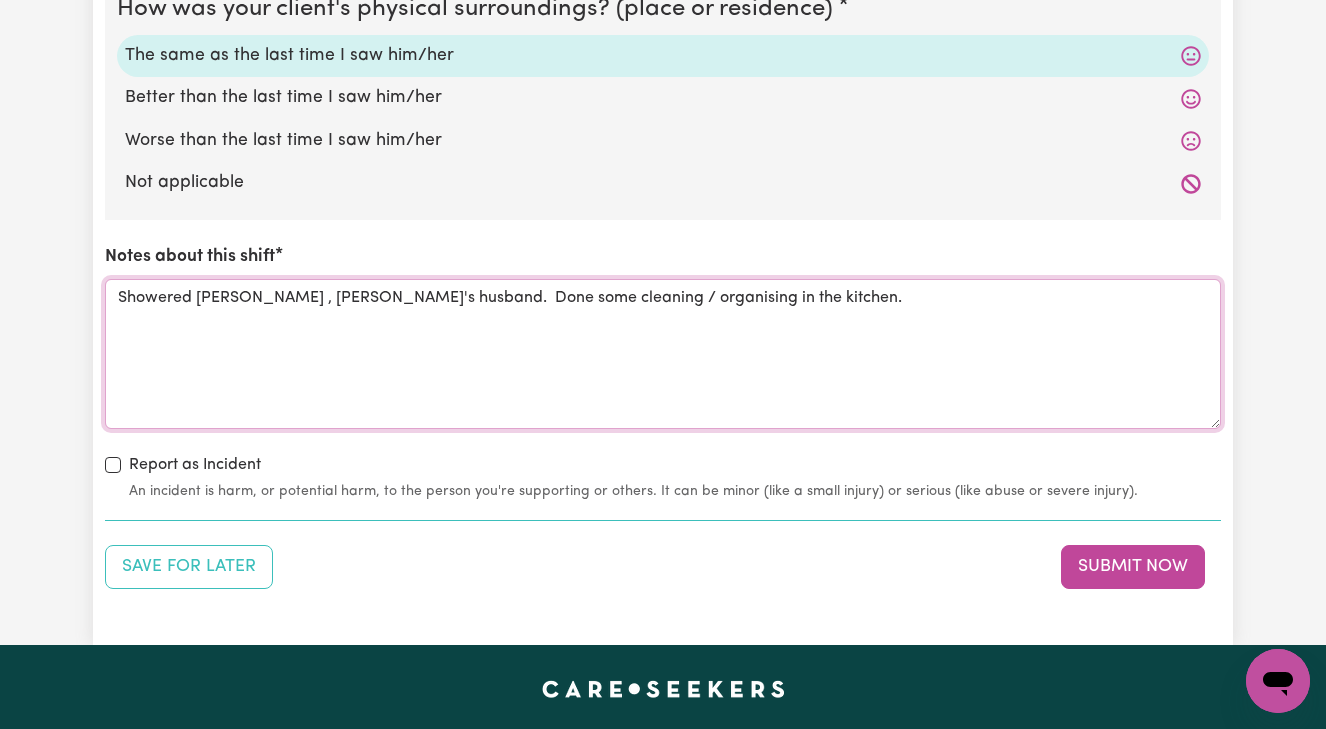 scroll, scrollTop: 2062, scrollLeft: 0, axis: vertical 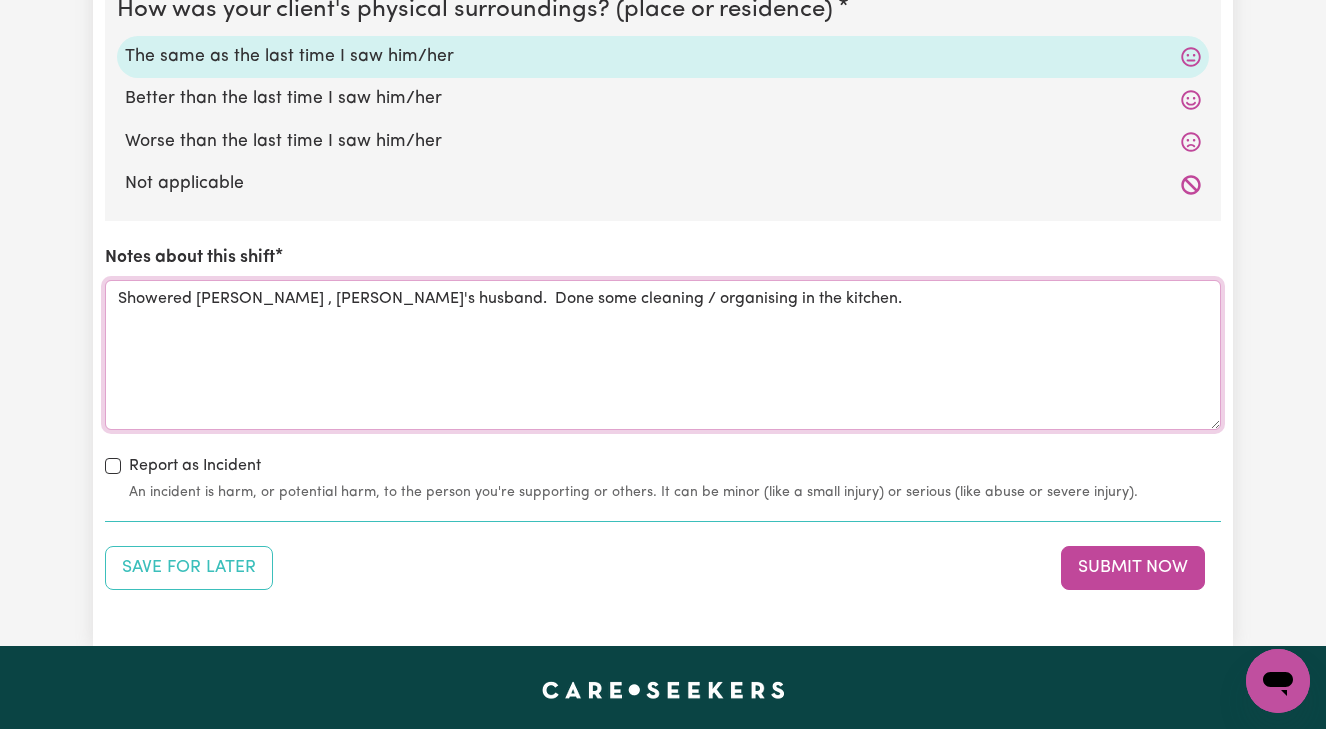 click on "Showered [PERSON_NAME] , [PERSON_NAME]'s husband.  Done some cleaning / organising in the kitchen." at bounding box center (663, 355) 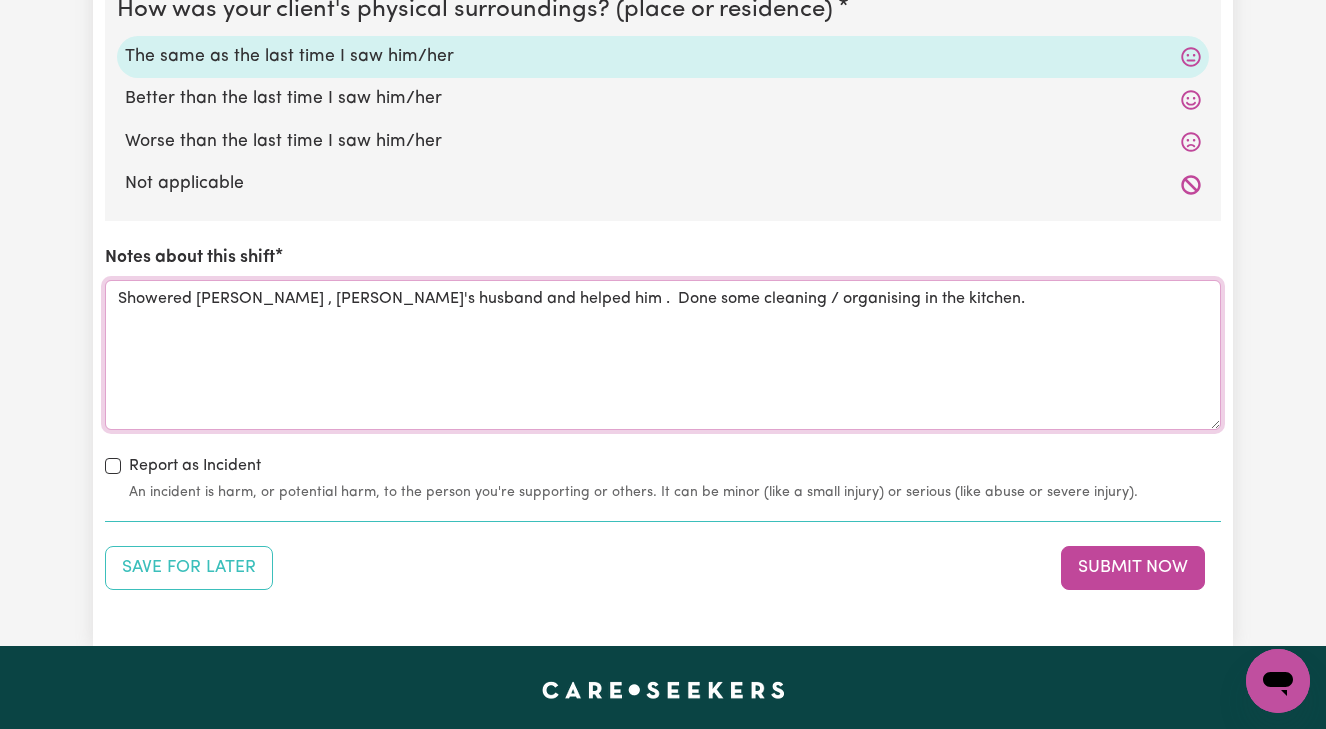 drag, startPoint x: 459, startPoint y: 288, endPoint x: 459, endPoint y: 309, distance: 21 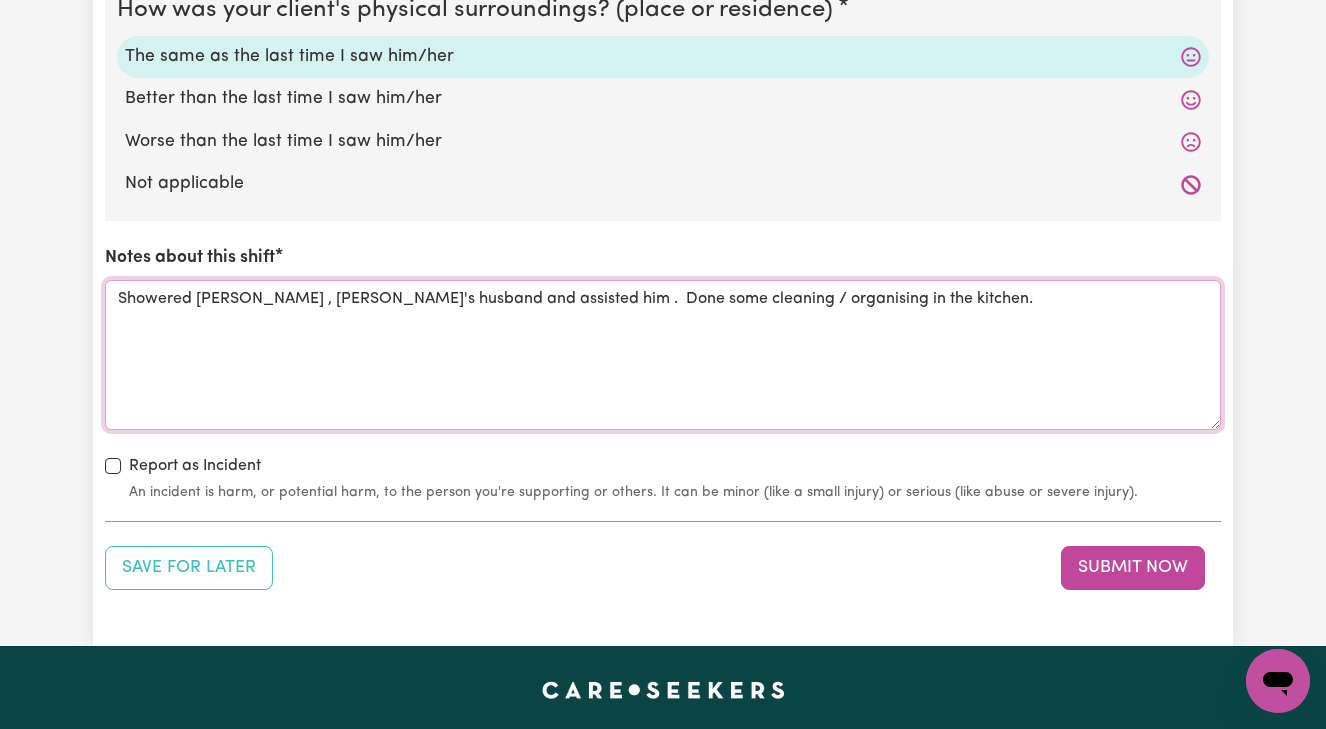 drag, startPoint x: 500, startPoint y: 285, endPoint x: 500, endPoint y: 306, distance: 21 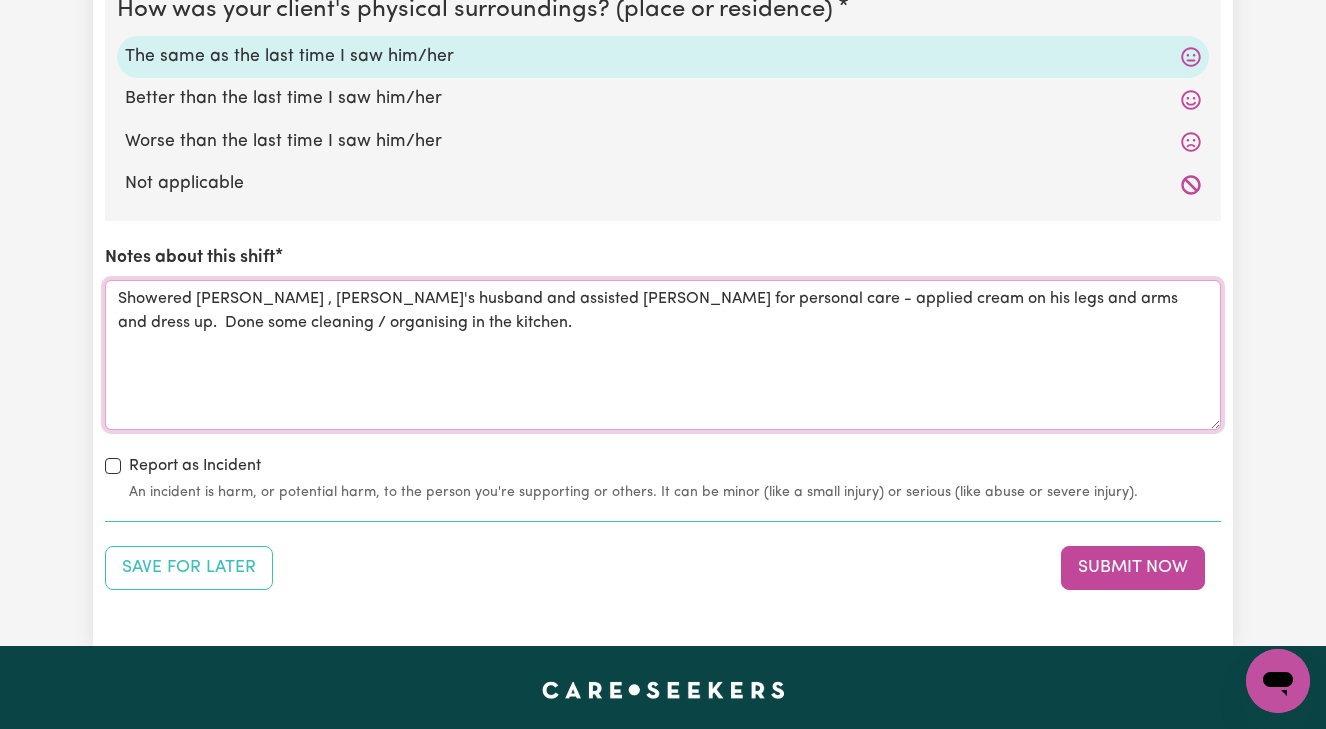 click on "Showered [PERSON_NAME] , [PERSON_NAME]'s husband and assisted [PERSON_NAME] for personal care - applied cream on his legs and arms and dress up.  Done some cleaning / organising in the kitchen." at bounding box center (663, 355) 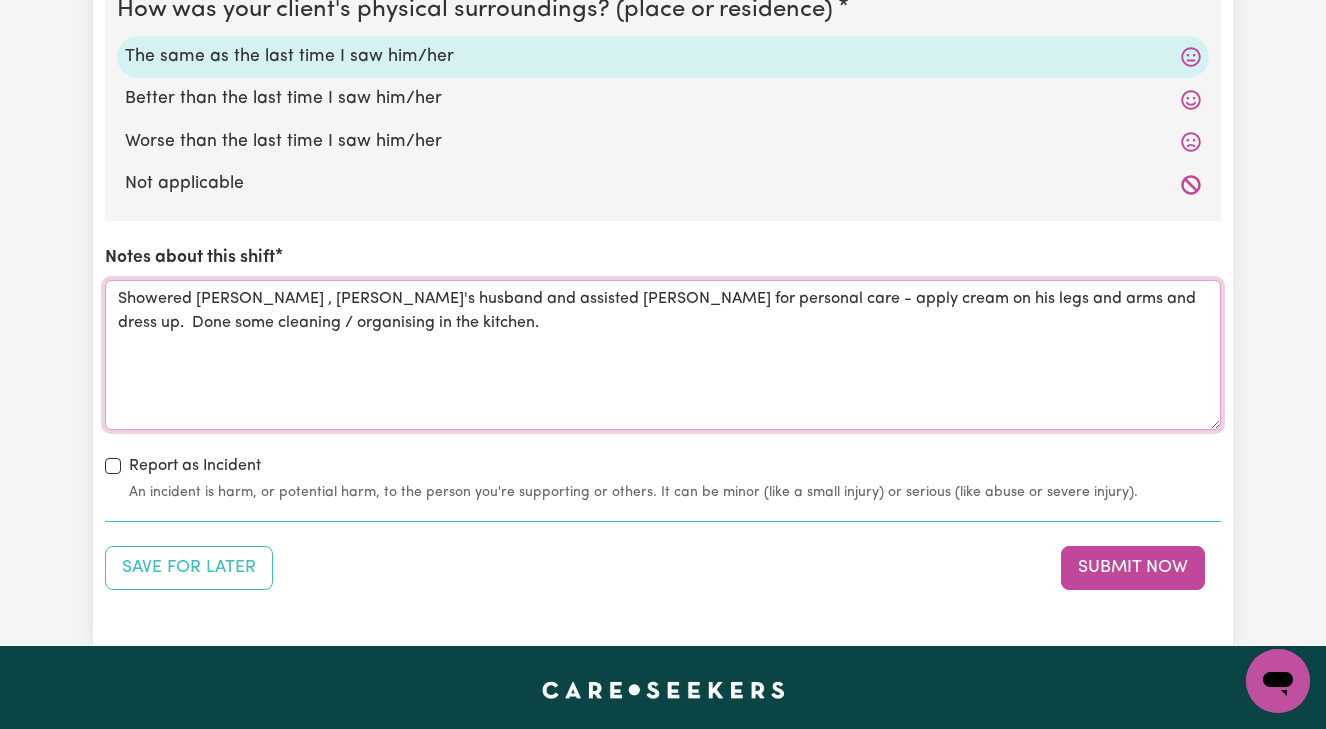 click on "Showered [PERSON_NAME] , [PERSON_NAME]'s husband and assisted [PERSON_NAME] for personal care - apply cream on his legs and arms and dress up.  Done some cleaning / organising in the kitchen." at bounding box center [663, 355] 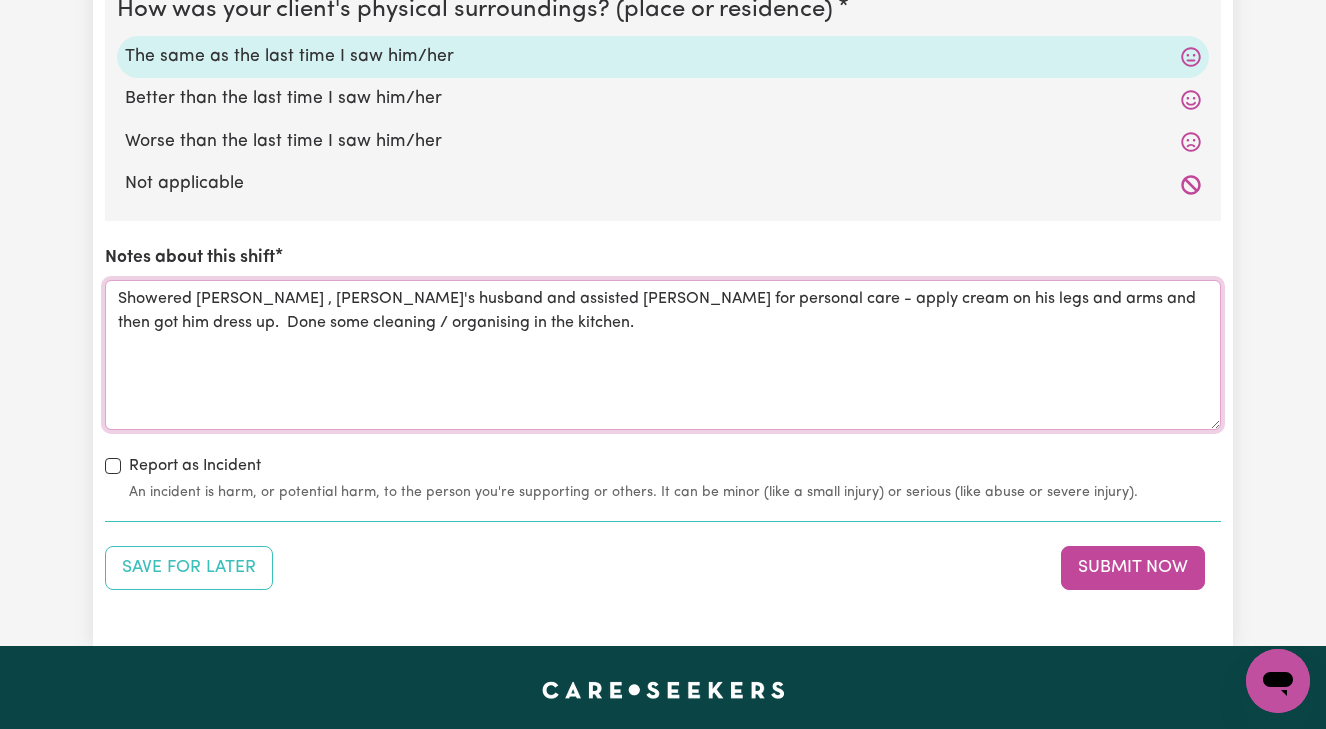 click on "Showered [PERSON_NAME] , [PERSON_NAME]'s husband and assisted [PERSON_NAME] for personal care - apply cream on his legs and arms and then got him dress up.  Done some cleaning / organising in the kitchen." at bounding box center (663, 355) 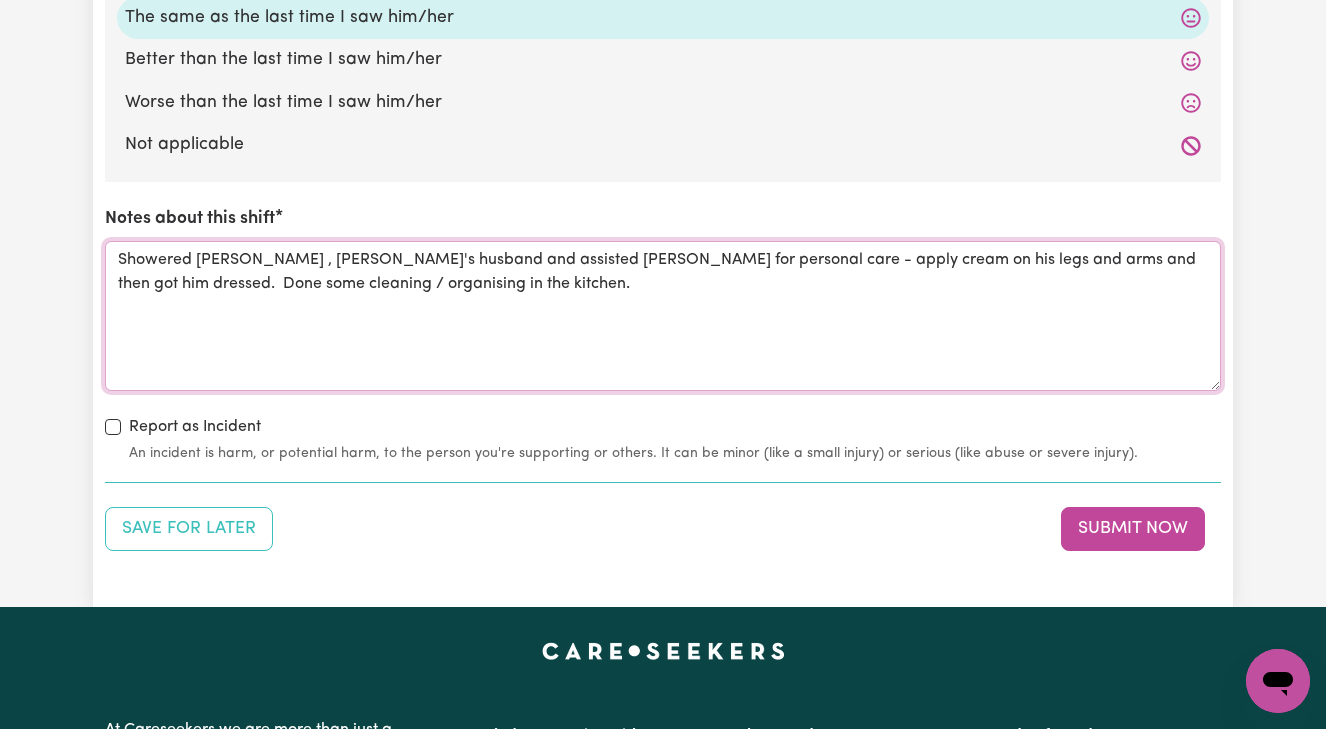 scroll, scrollTop: 2105, scrollLeft: 0, axis: vertical 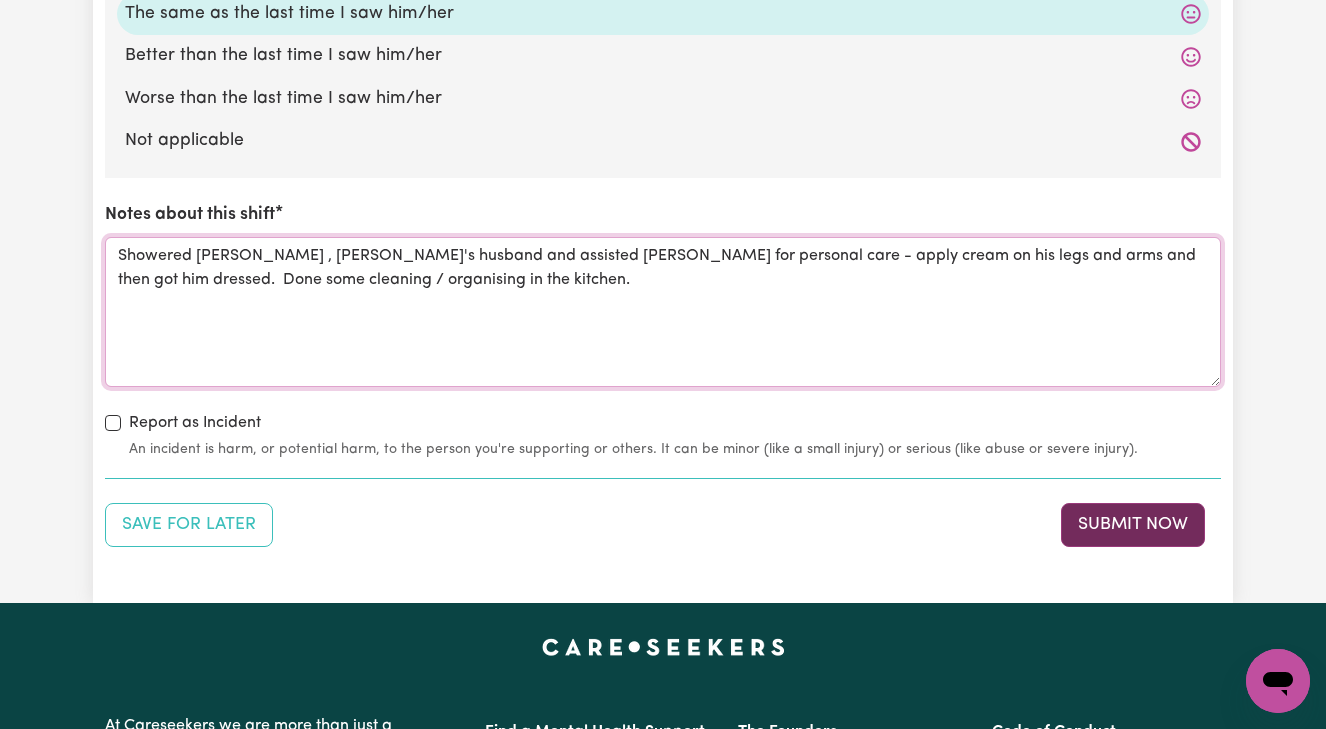 type on "Showered [PERSON_NAME] , [PERSON_NAME]'s husband and assisted [PERSON_NAME] for personal care - apply cream on his legs and arms and then got him dressed.  Done some cleaning / organising in the kitchen." 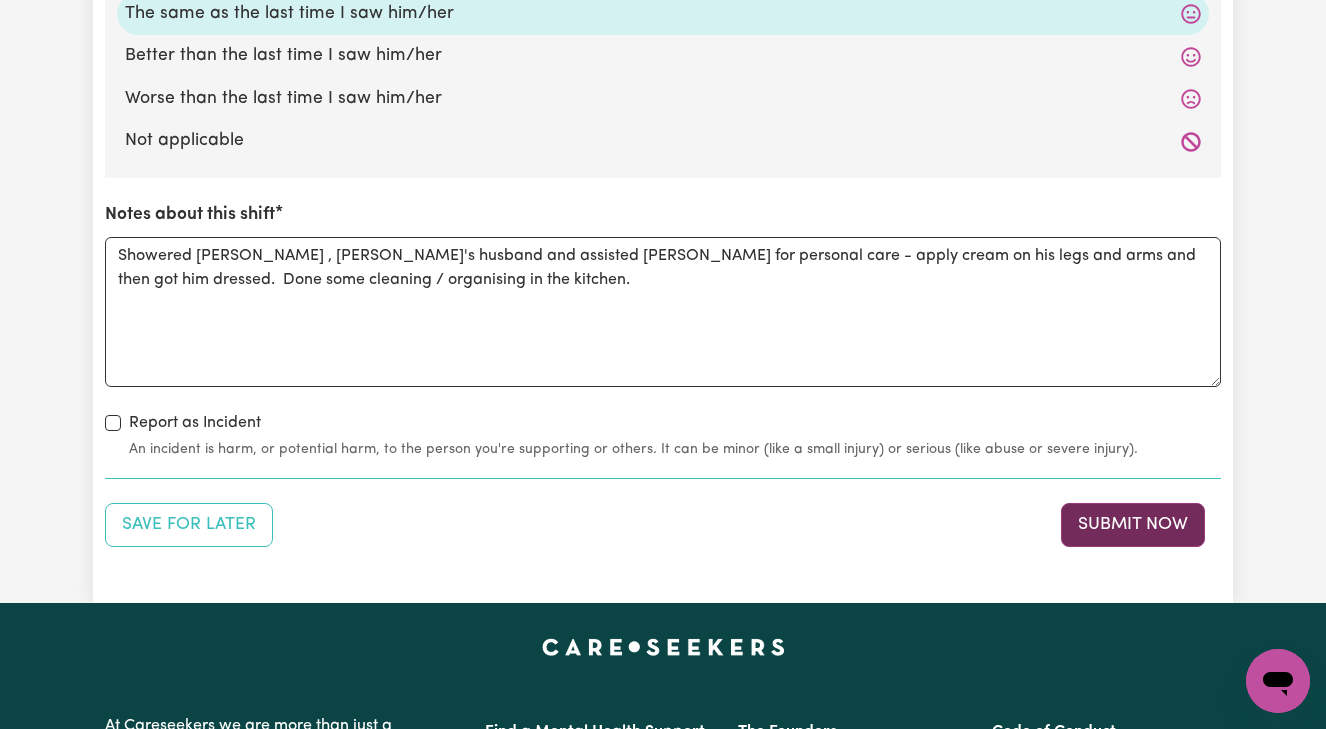 click on "Submit Now" at bounding box center (1133, 525) 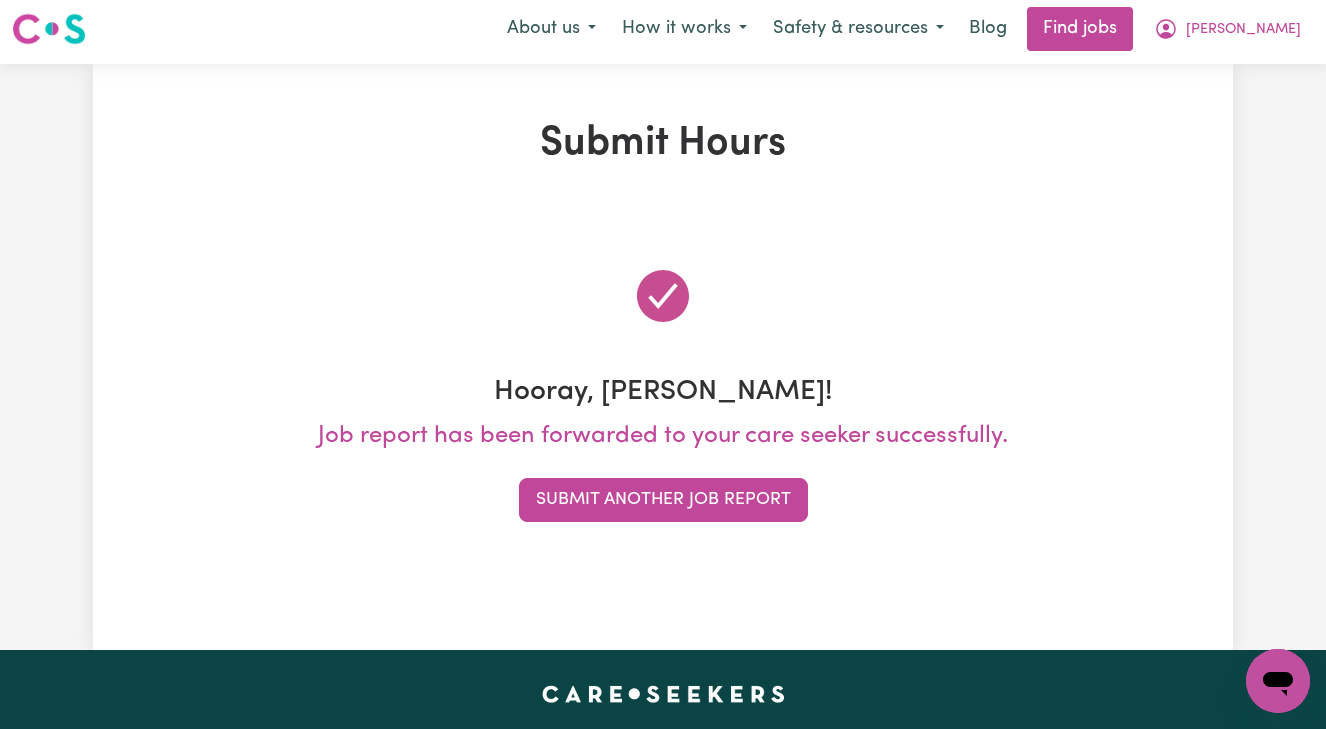 scroll, scrollTop: 0, scrollLeft: 0, axis: both 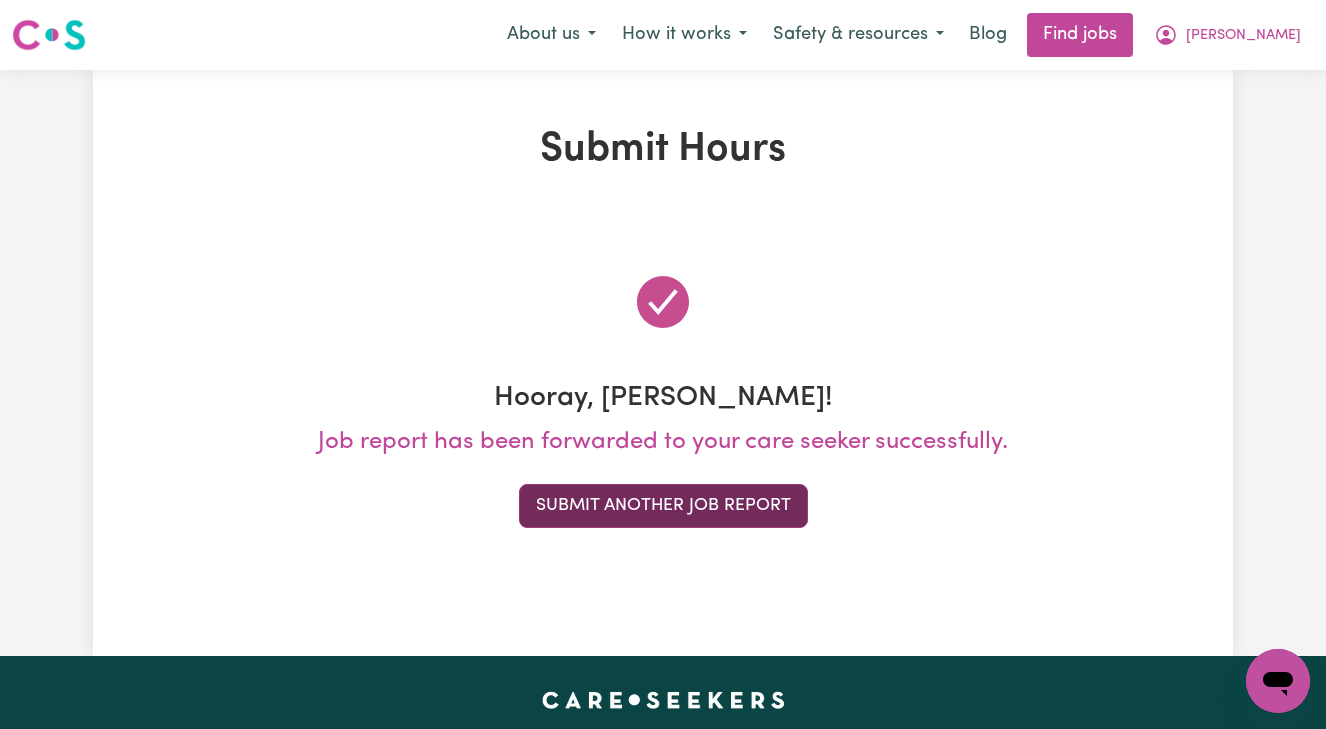click on "Submit Another Job Report" at bounding box center [663, 506] 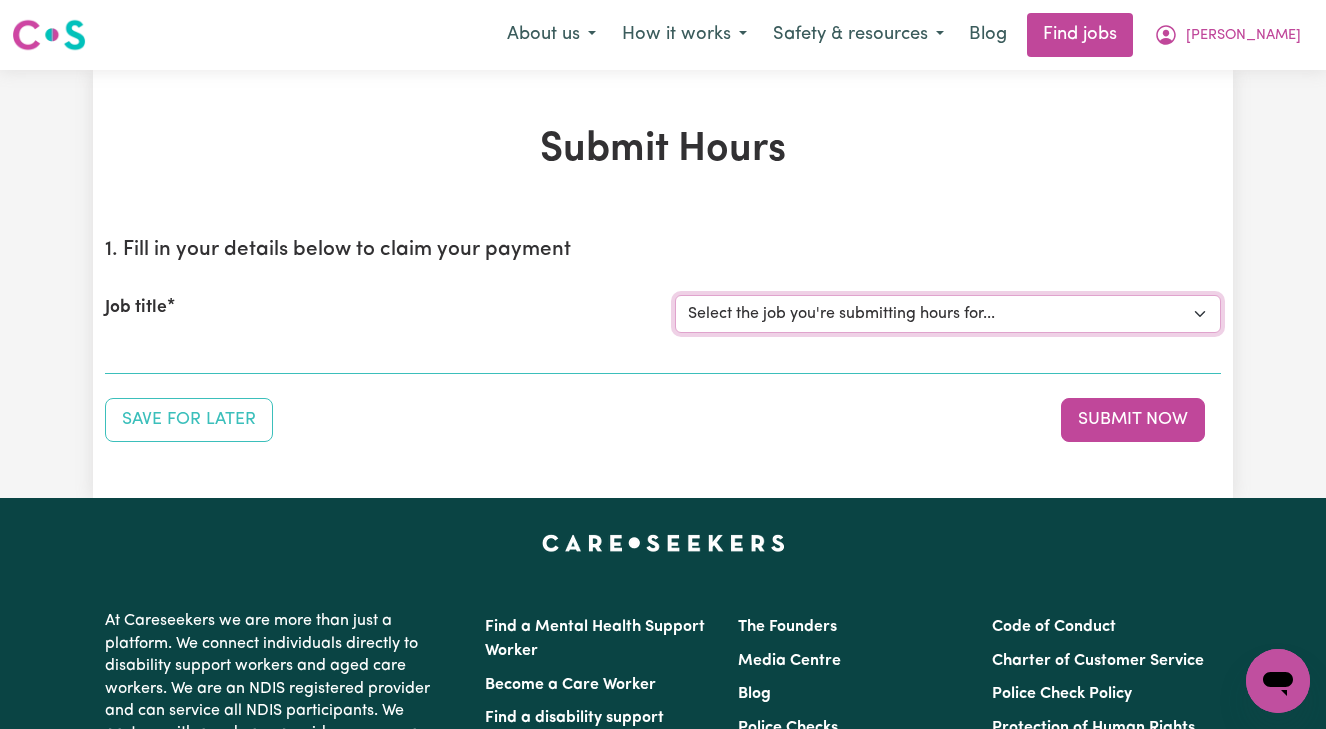 select on "13873" 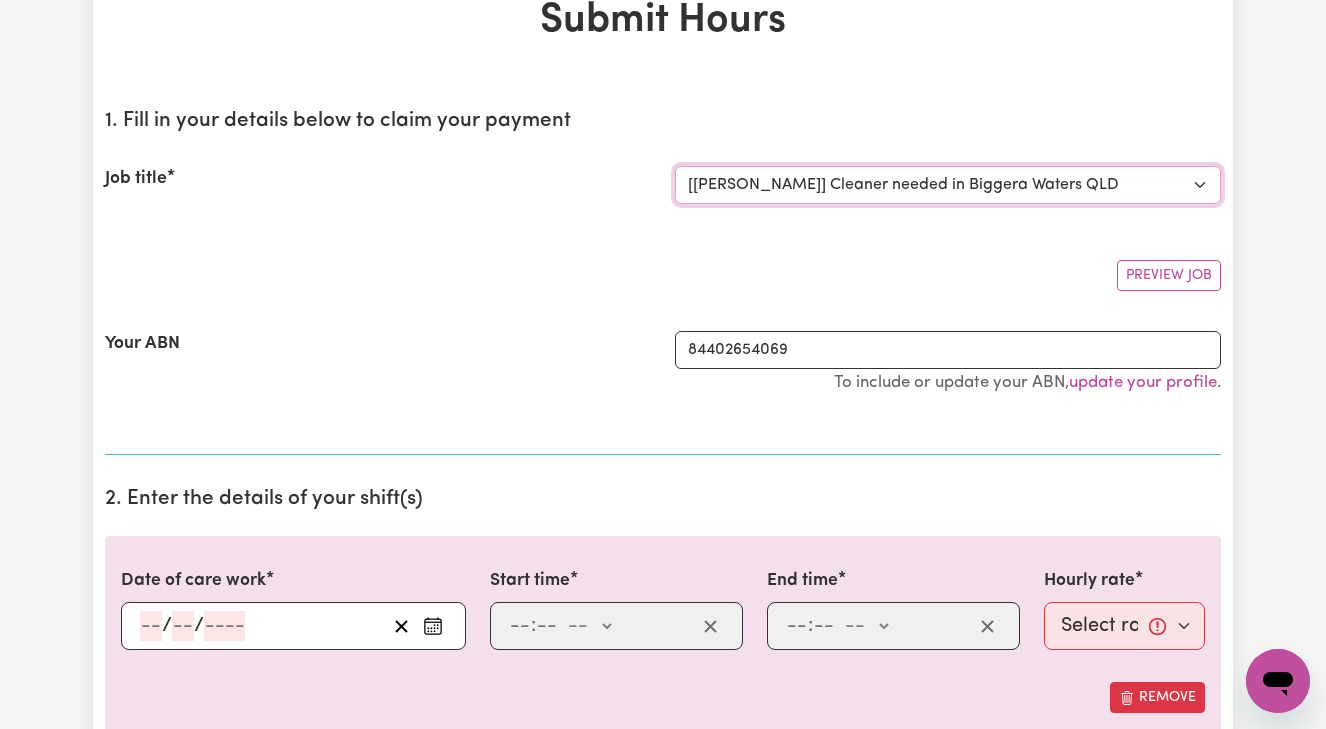 scroll, scrollTop: 171, scrollLeft: 0, axis: vertical 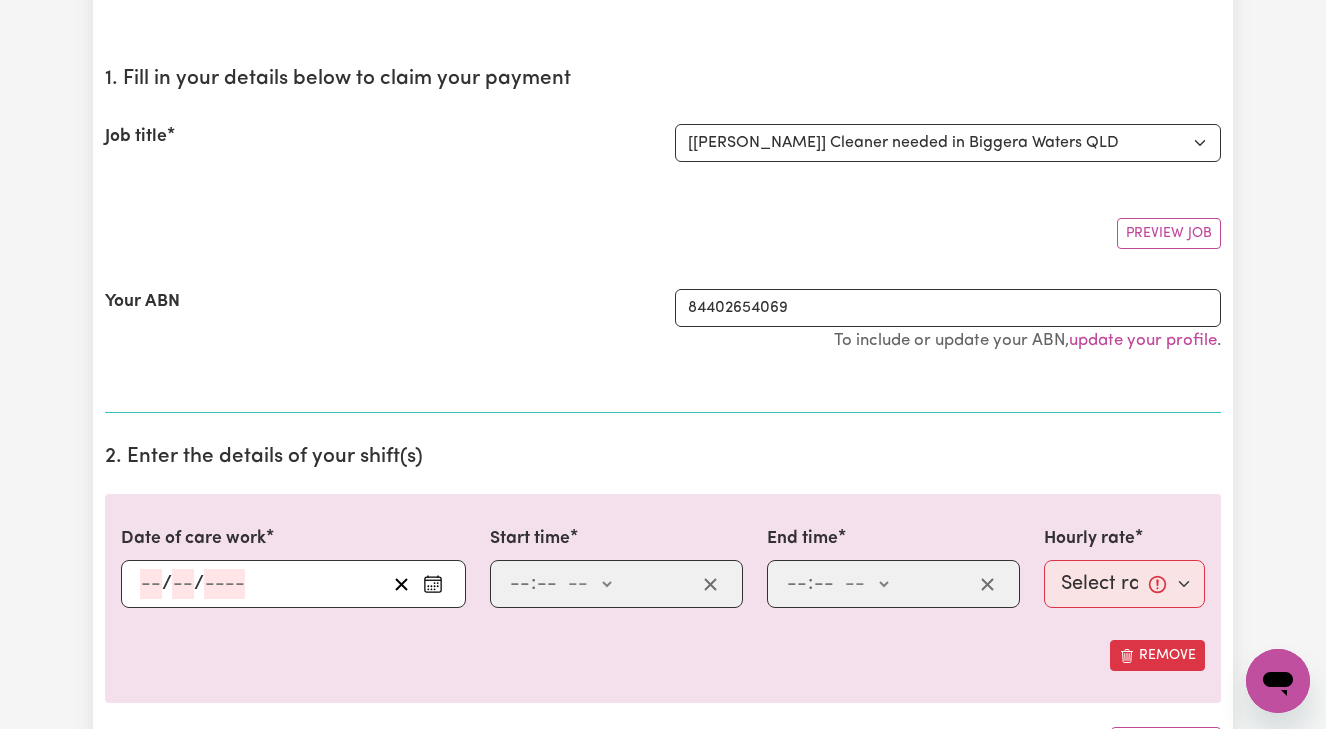 click 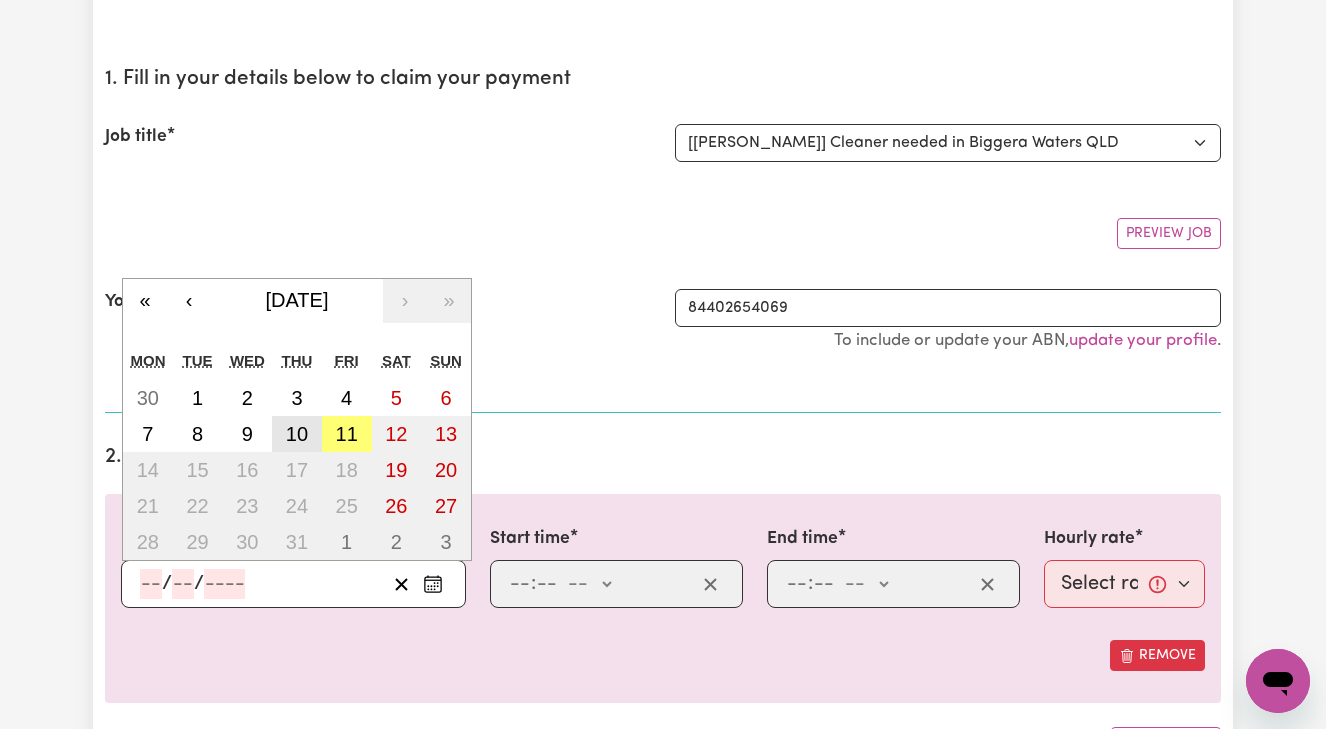 click on "10" at bounding box center [297, 434] 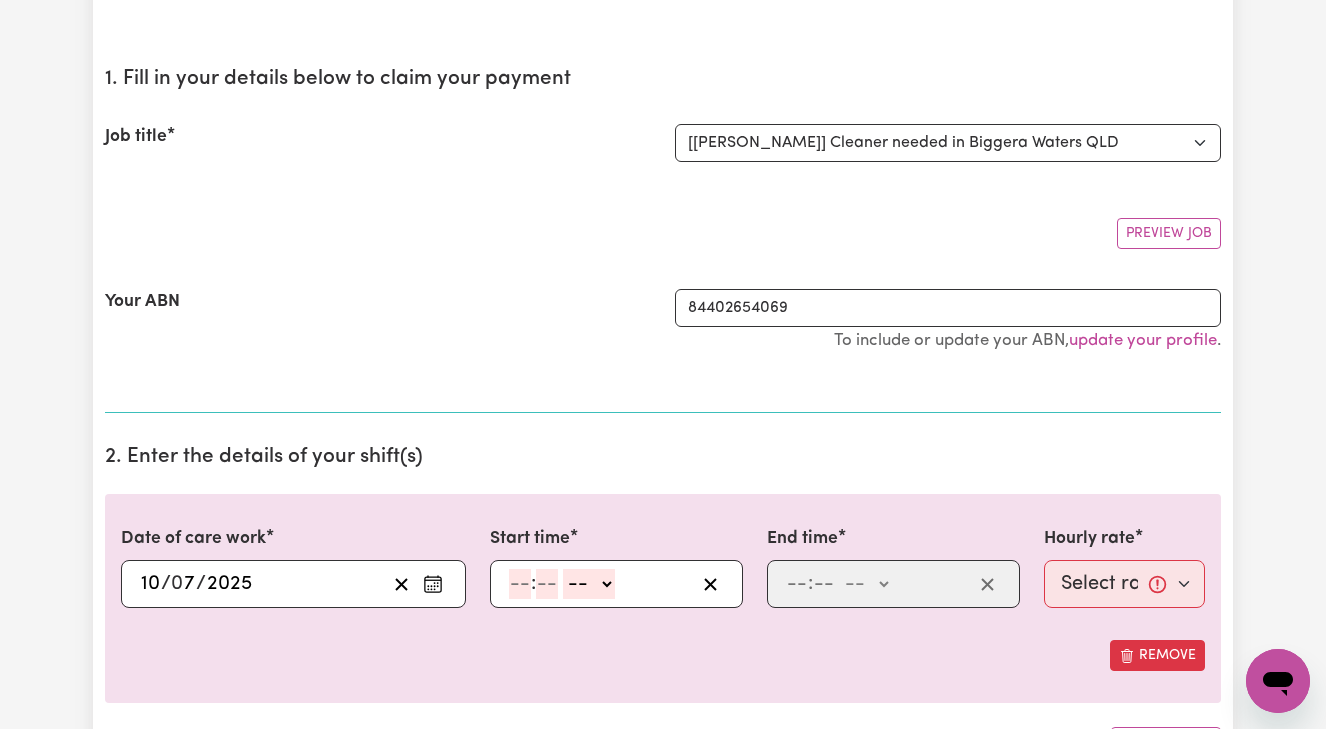 click 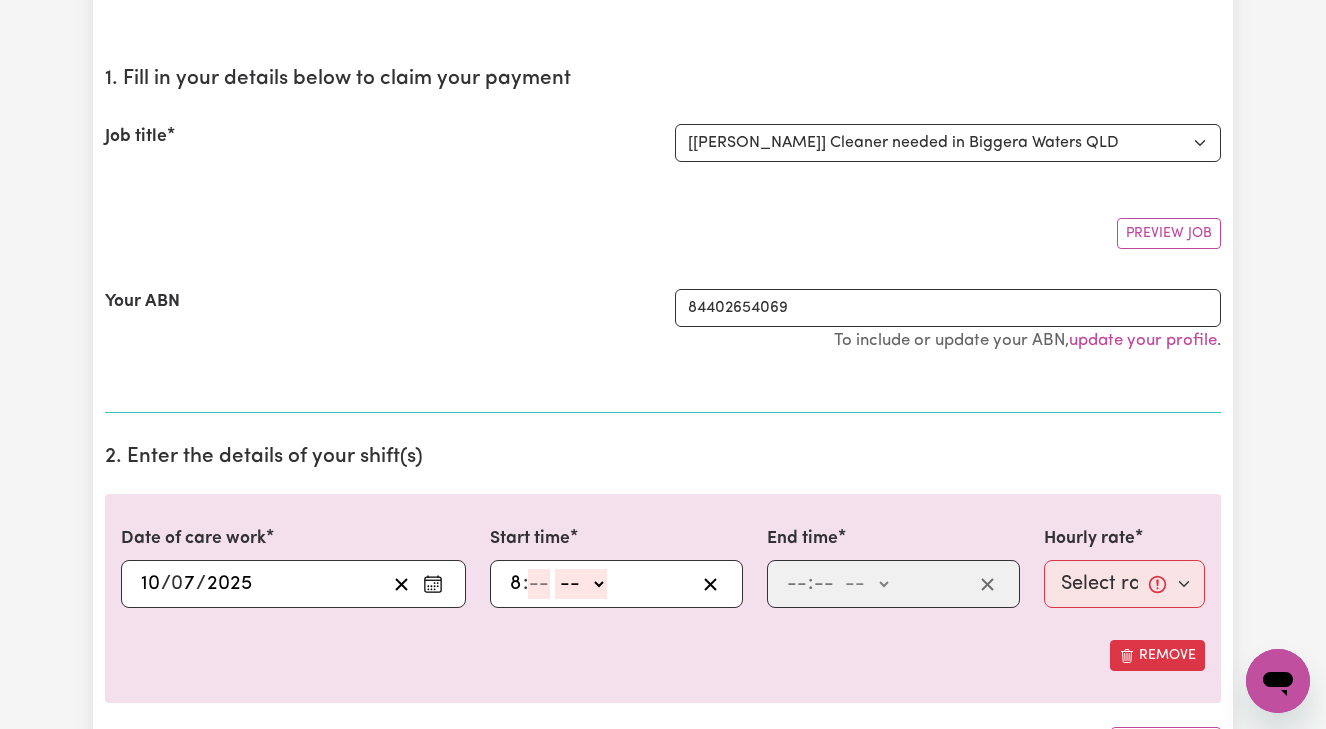 type on "8" 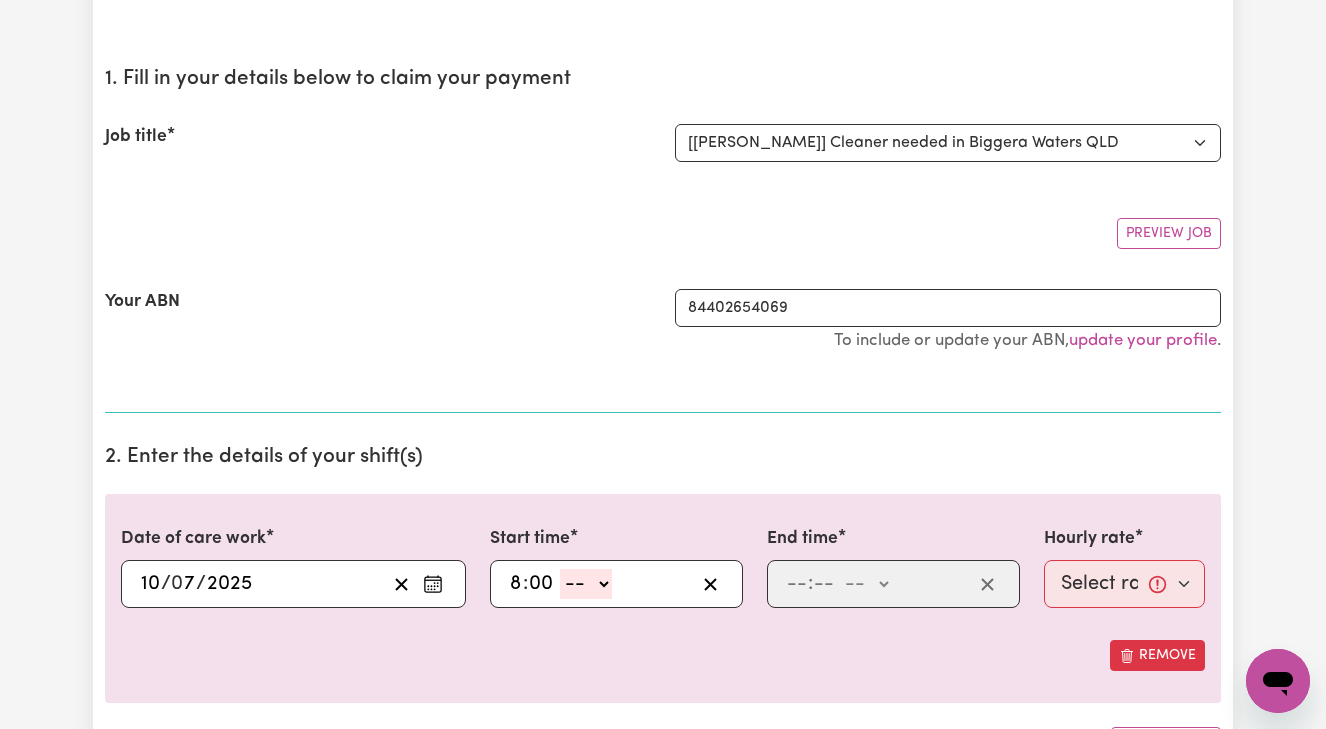 type on "00" 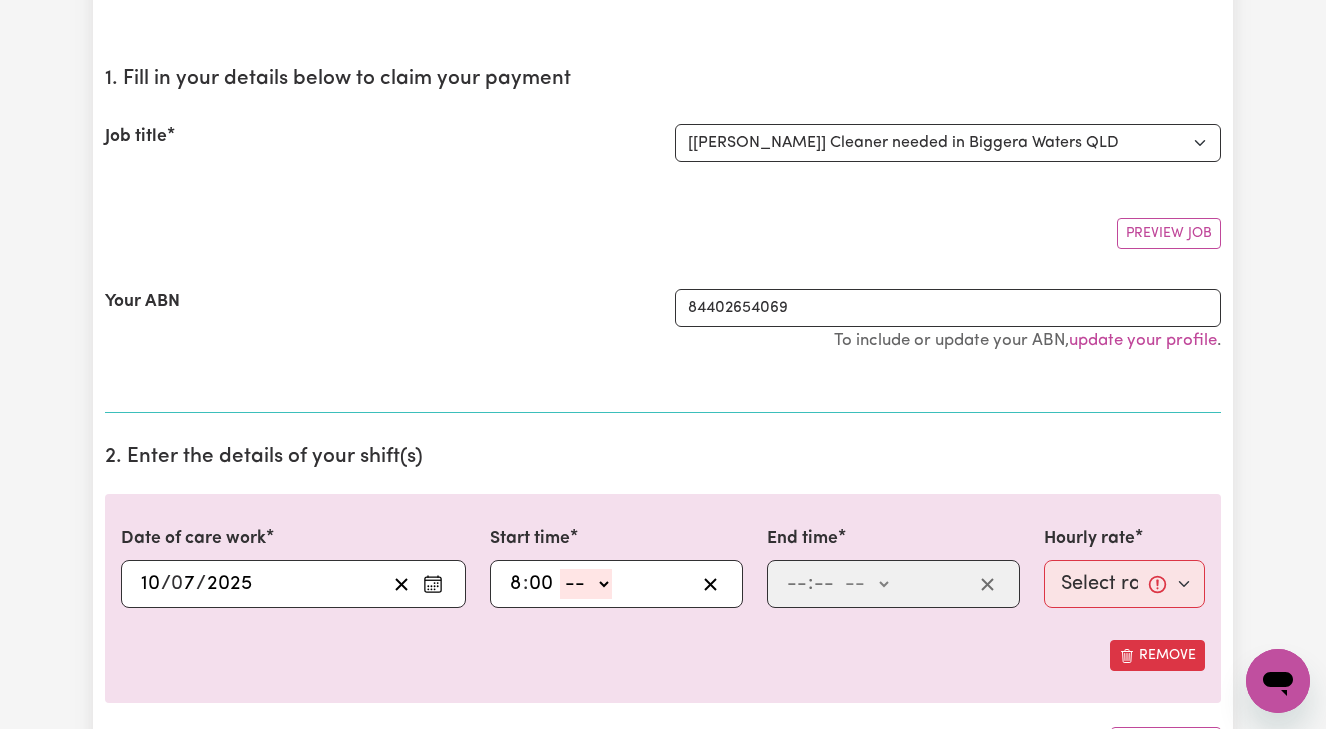 select on "am" 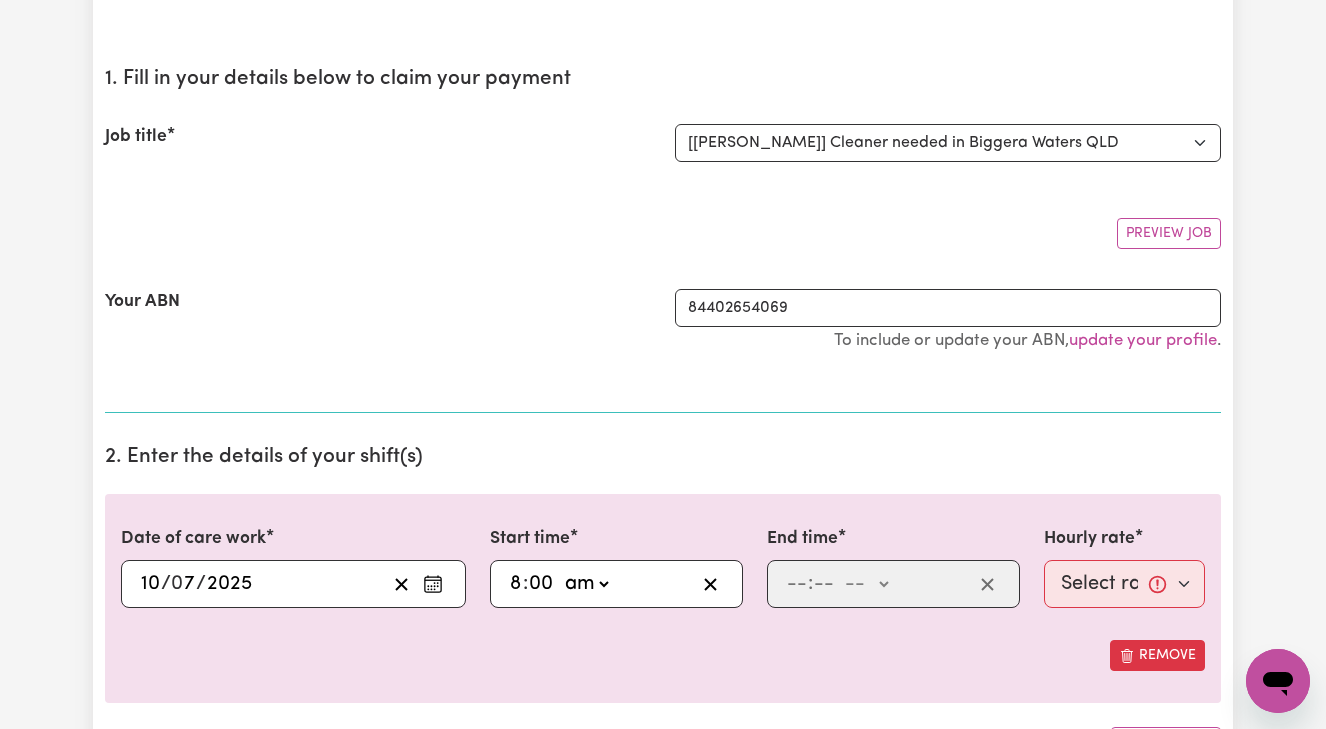 type on "08:00" 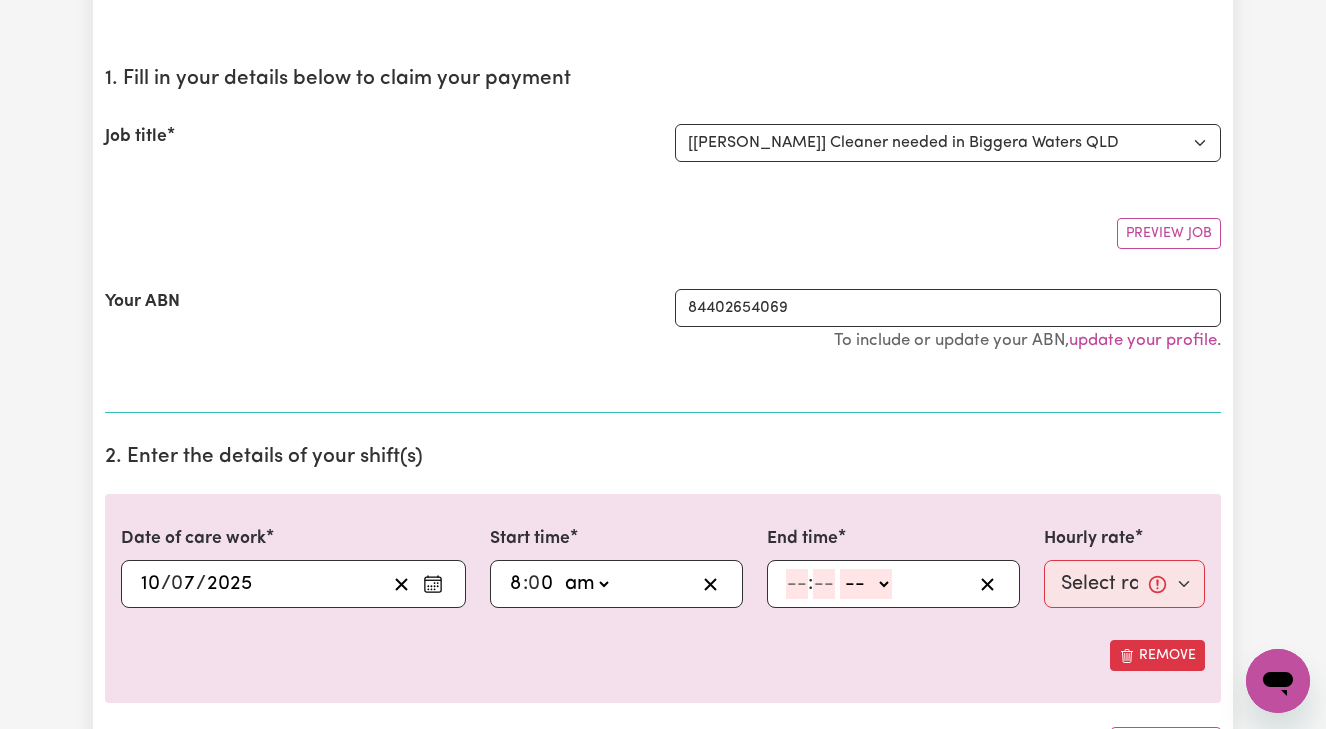 click 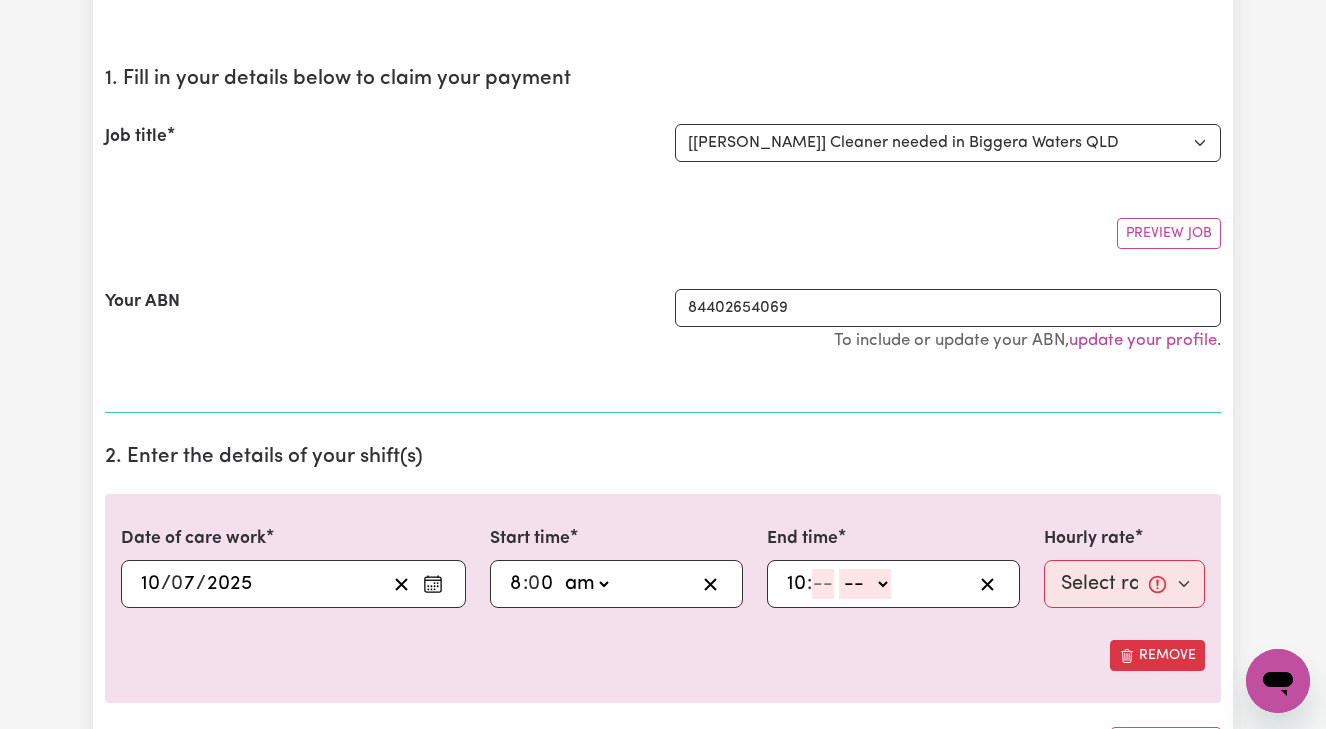 type on "10" 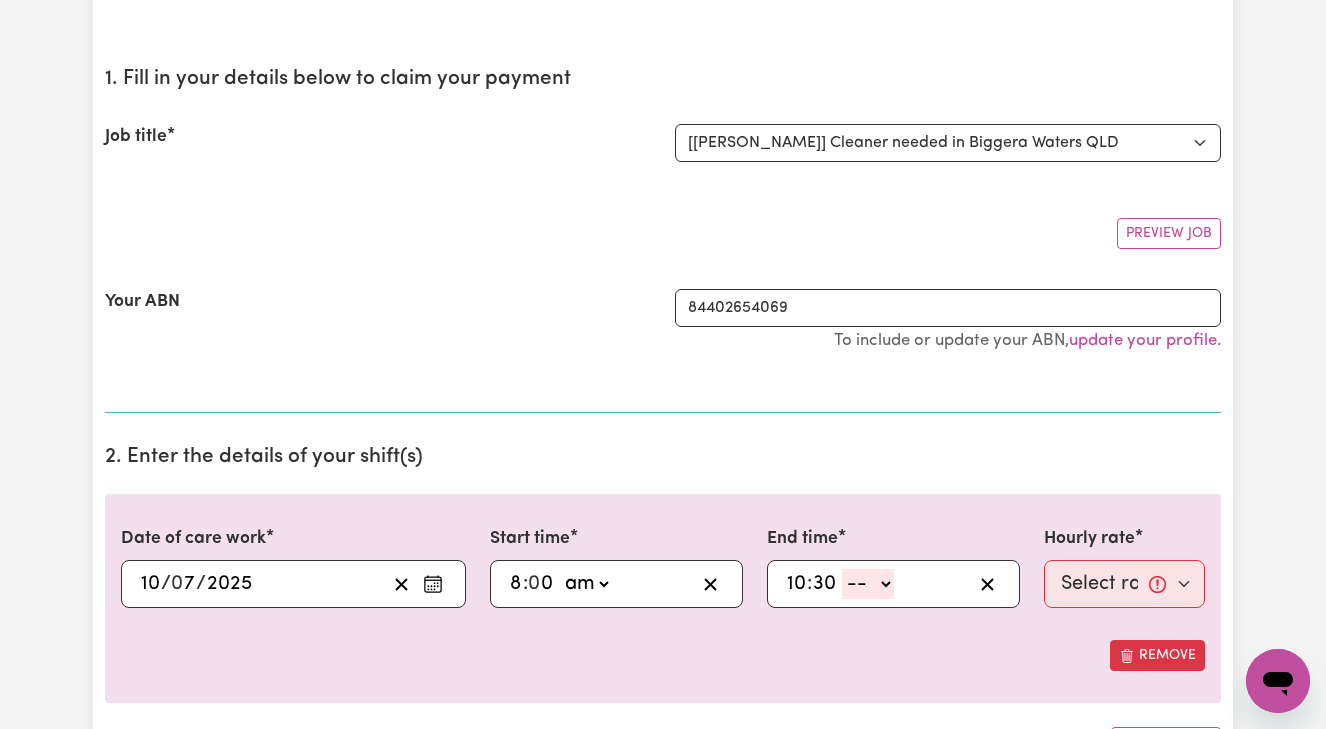 type on "30" 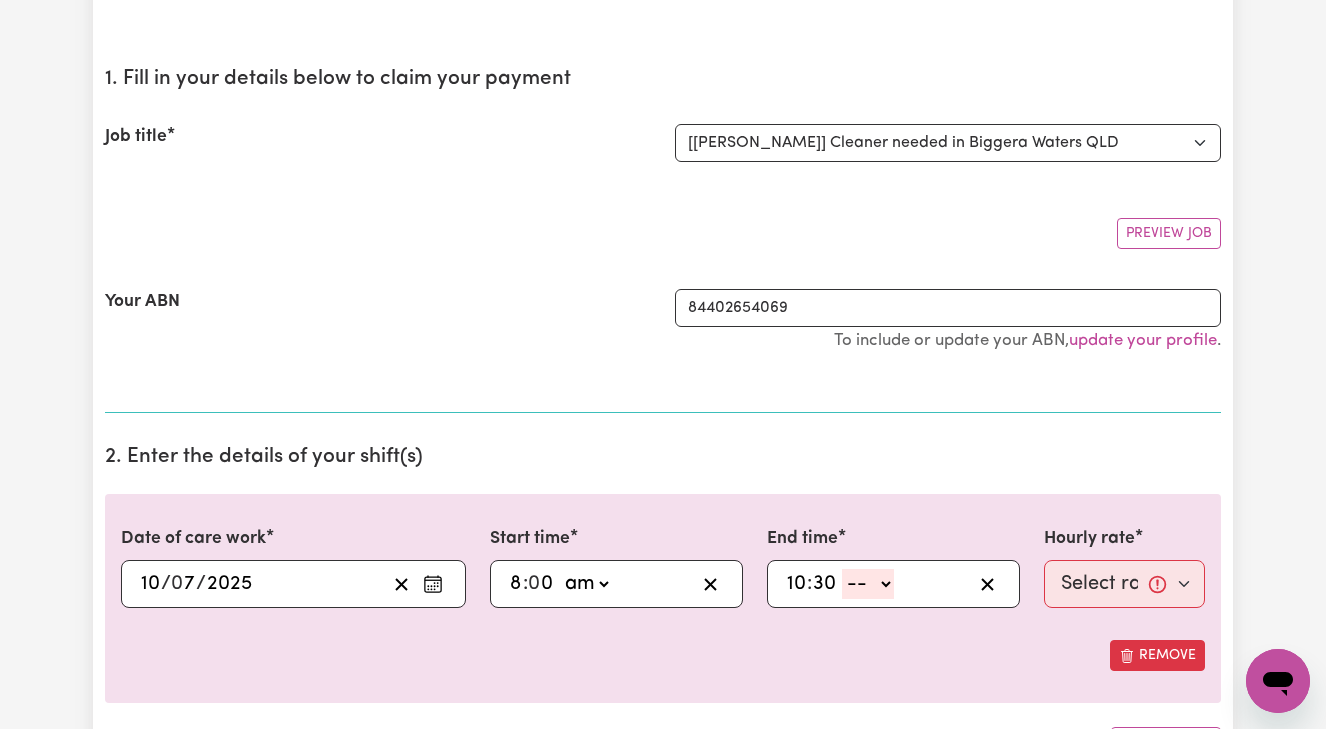 select on "am" 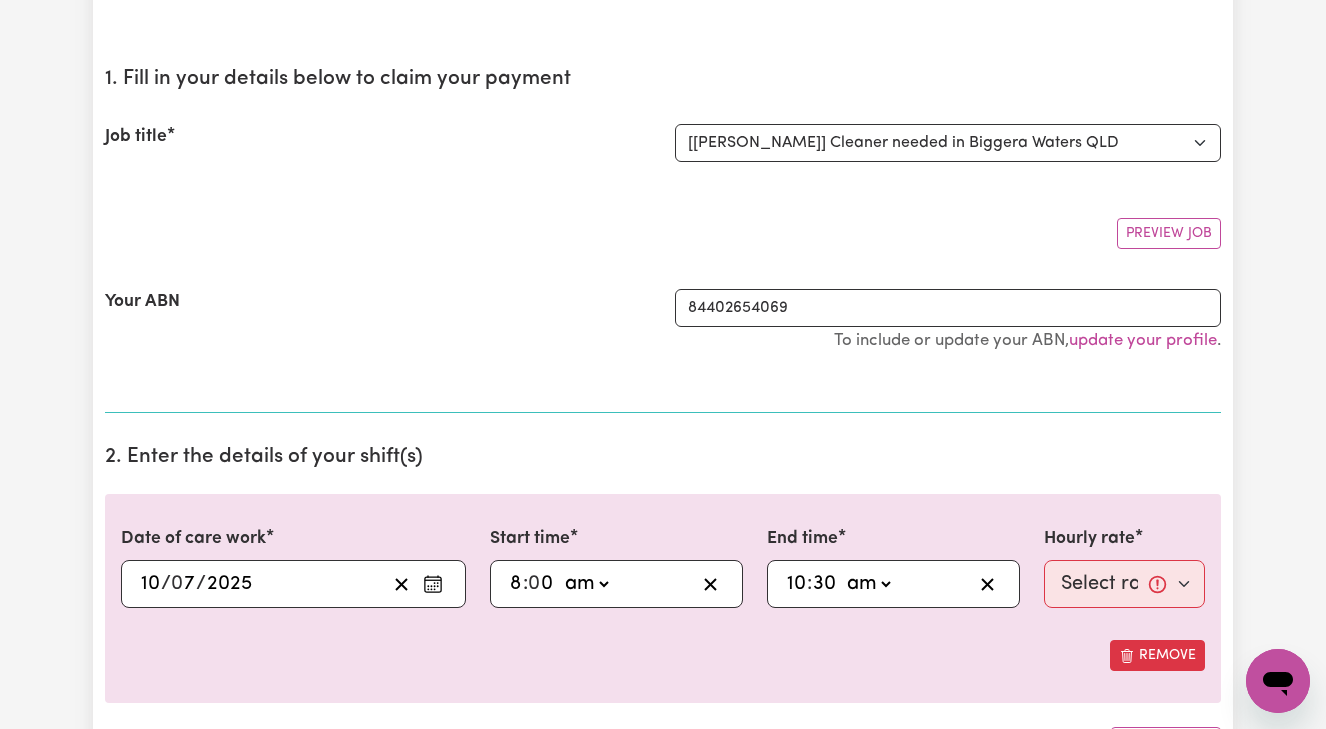 type on "10:30" 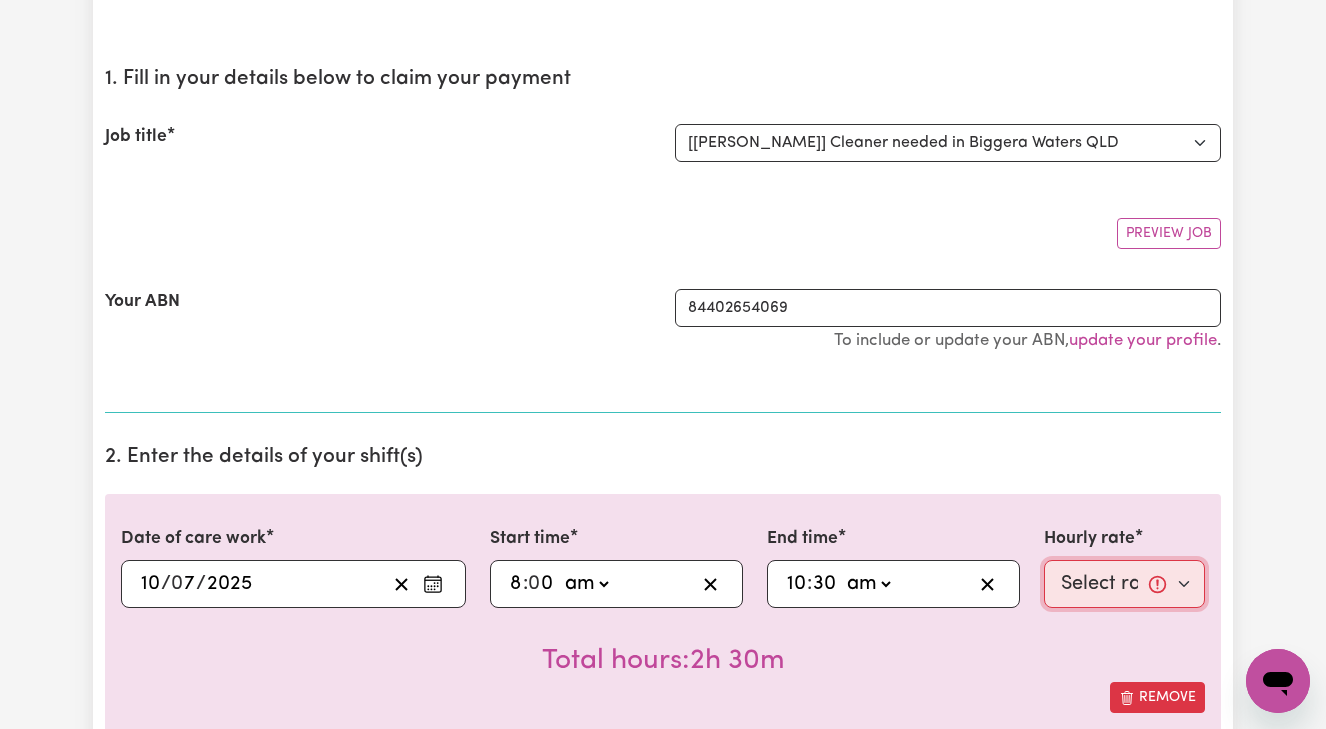 select on "50-Weekday" 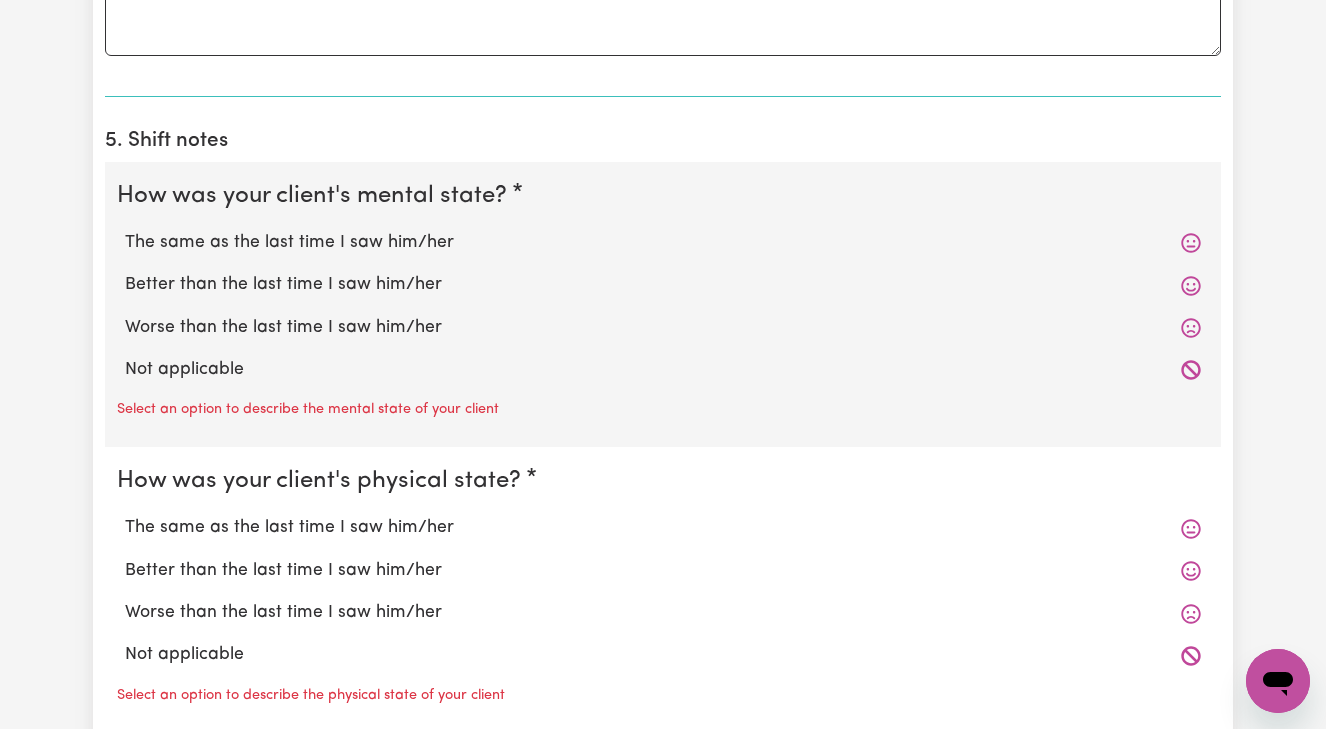 scroll, scrollTop: 1394, scrollLeft: 0, axis: vertical 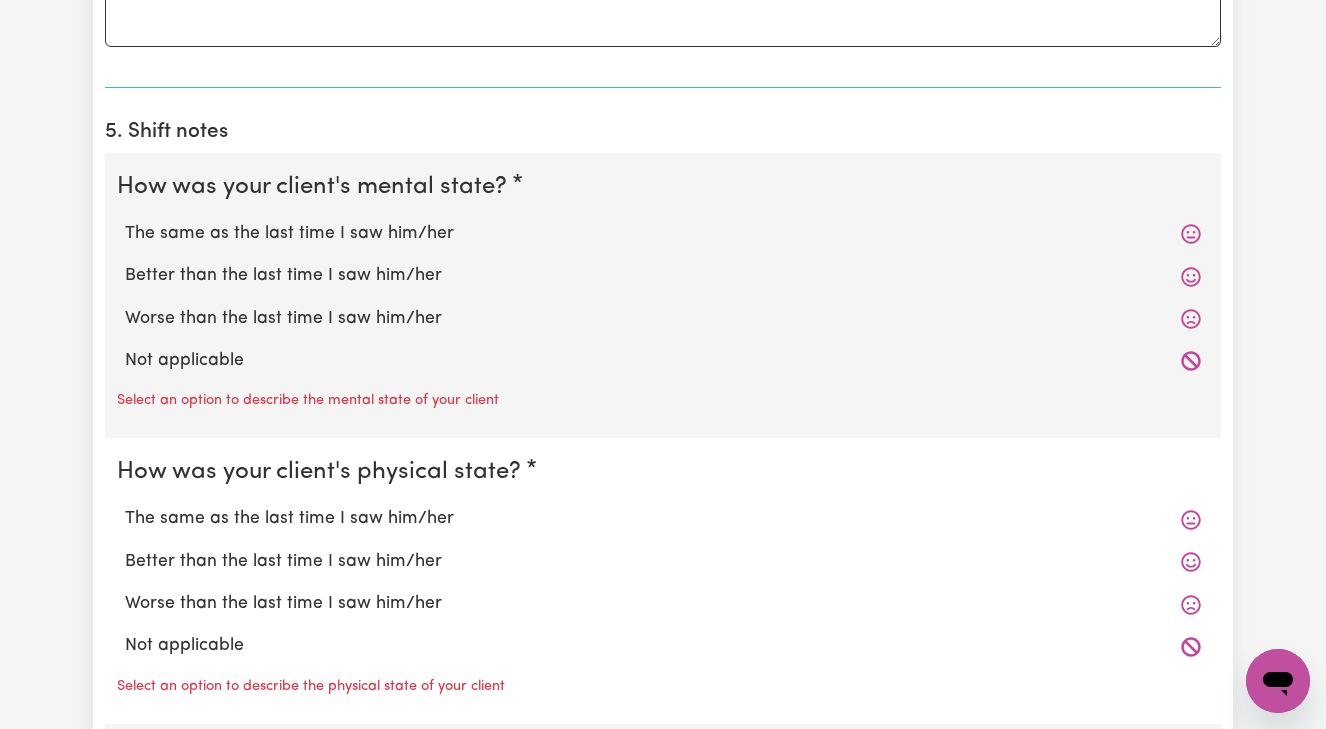 click on "Not applicable" at bounding box center [663, 361] 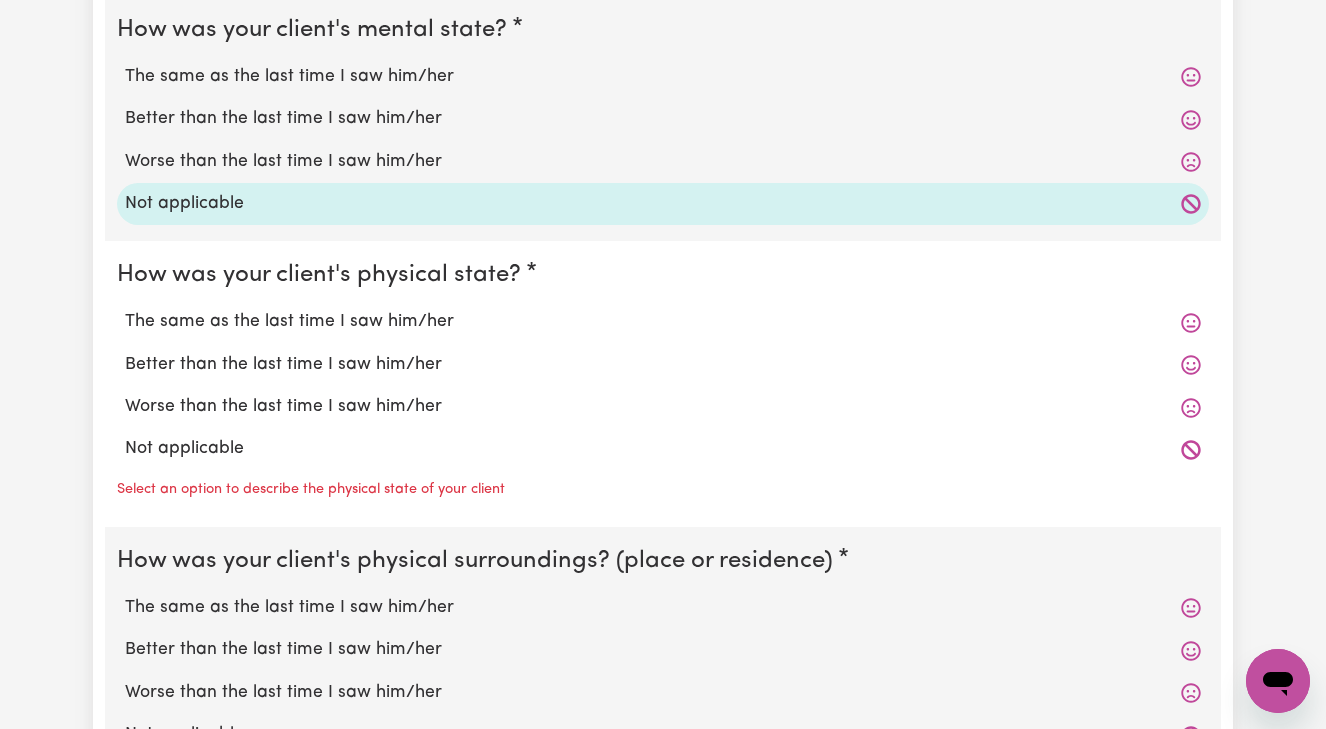 scroll, scrollTop: 1557, scrollLeft: 0, axis: vertical 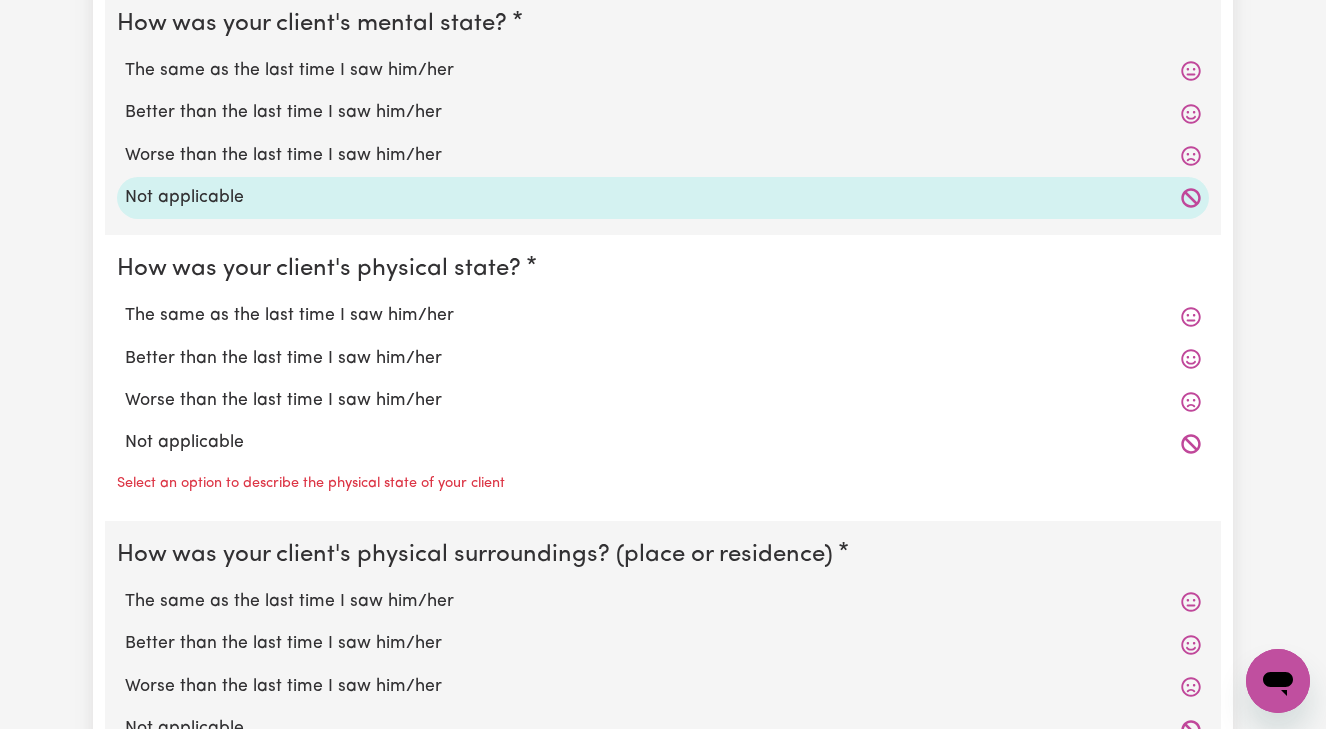 click on "The same as the last time I saw him/her" at bounding box center (663, 316) 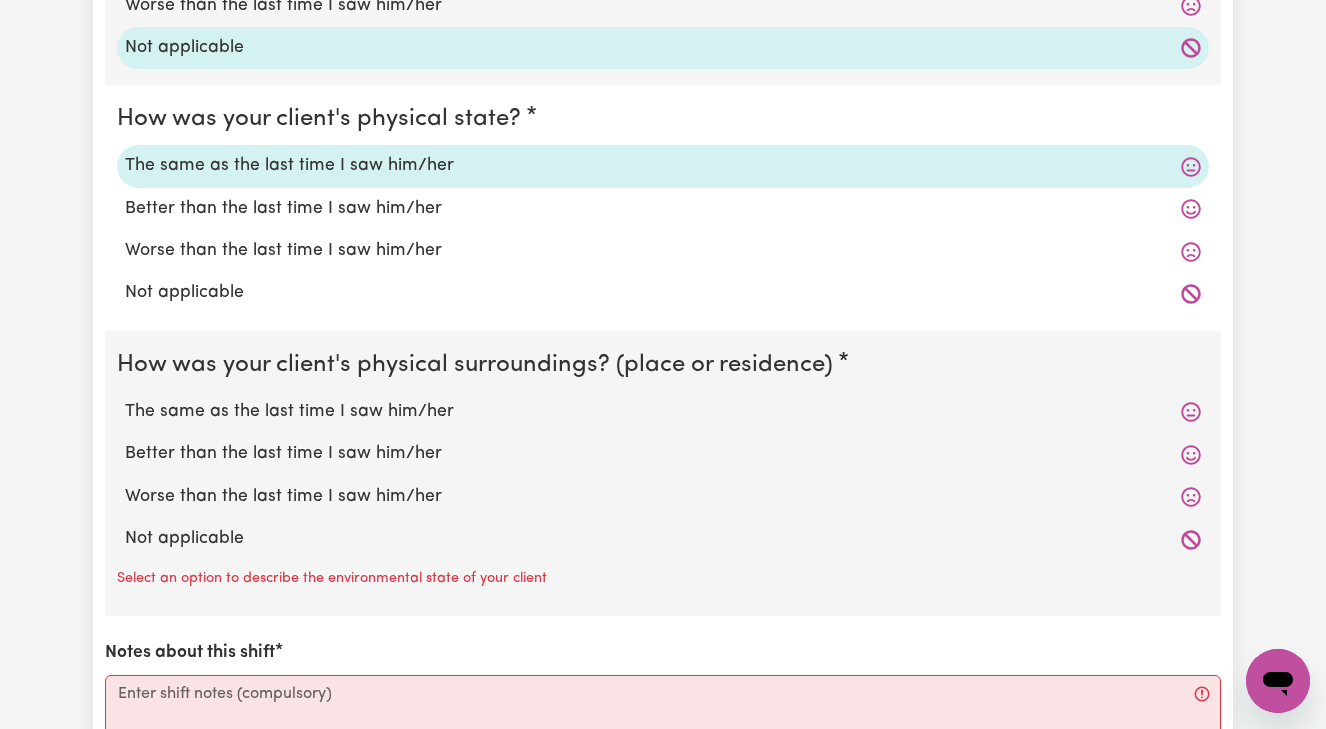 scroll, scrollTop: 1709, scrollLeft: 0, axis: vertical 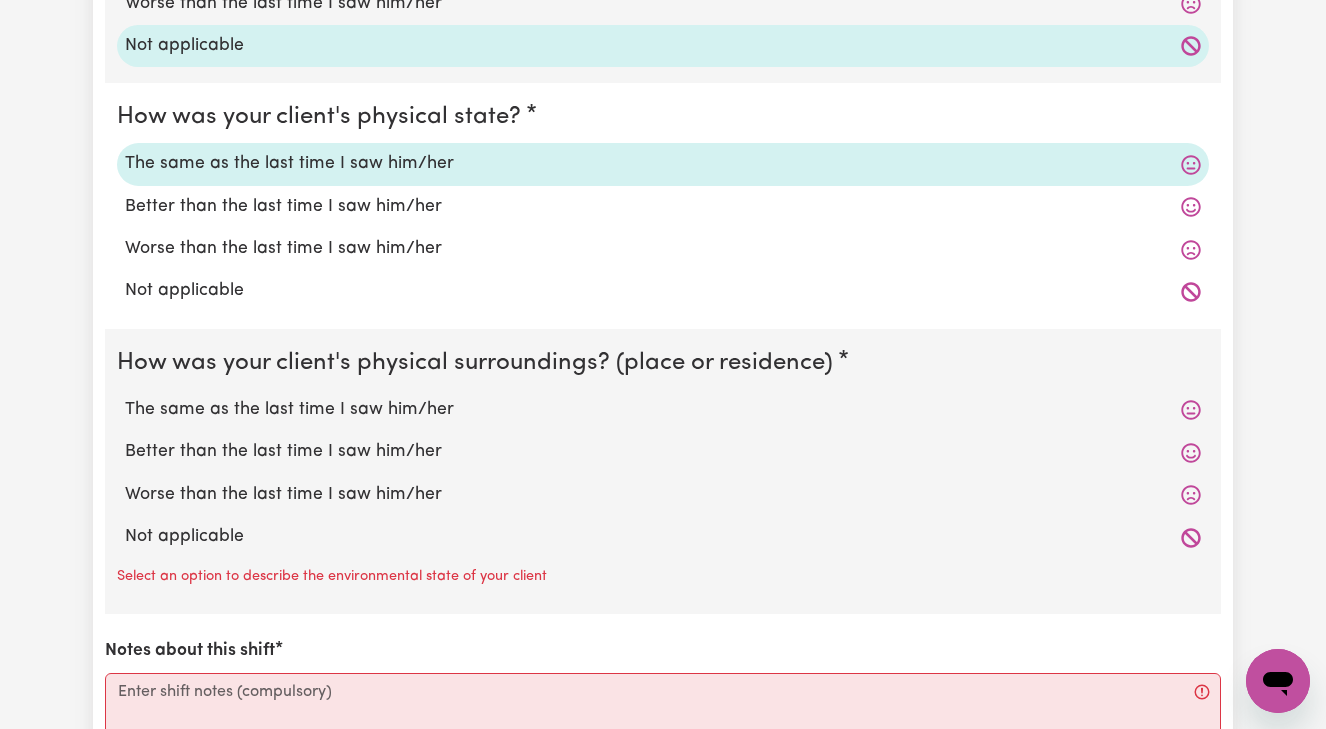 click on "The same as the last time I saw him/her" at bounding box center [663, 410] 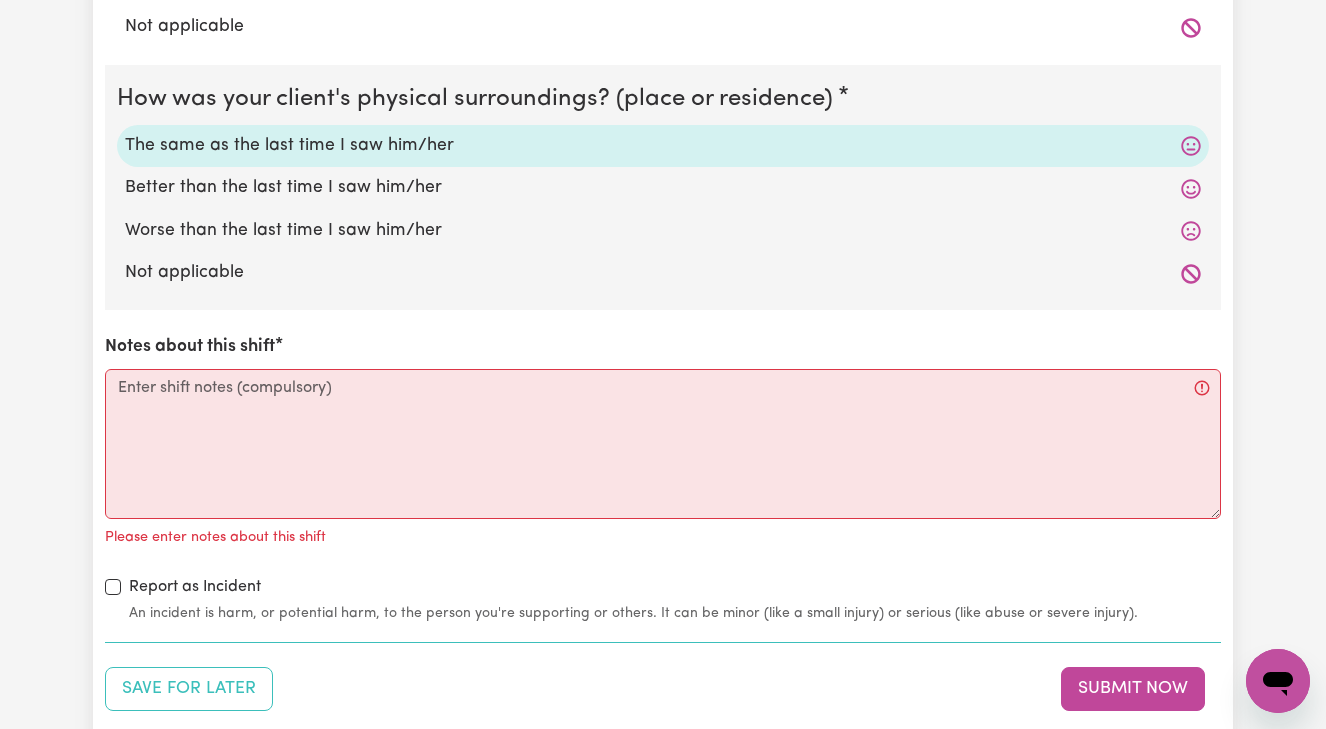 scroll, scrollTop: 2021, scrollLeft: 0, axis: vertical 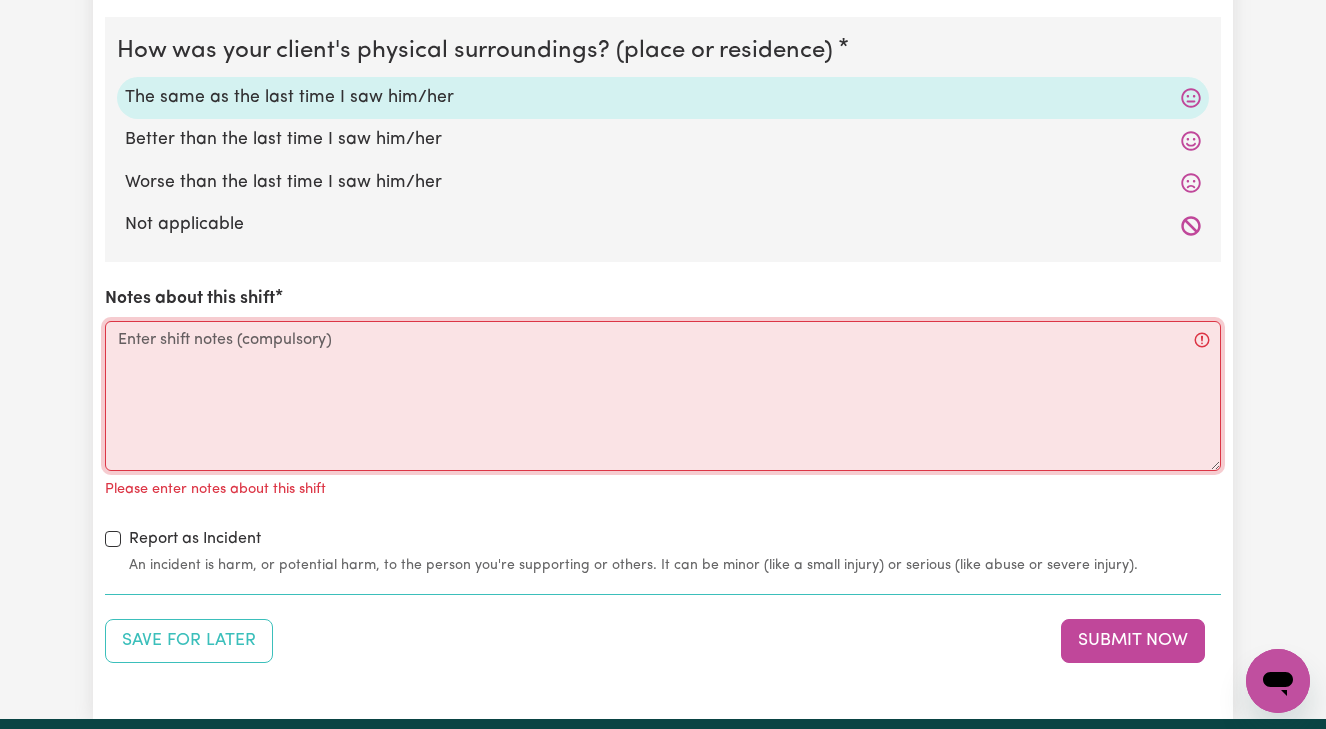click on "Notes about this shift" at bounding box center [663, 396] 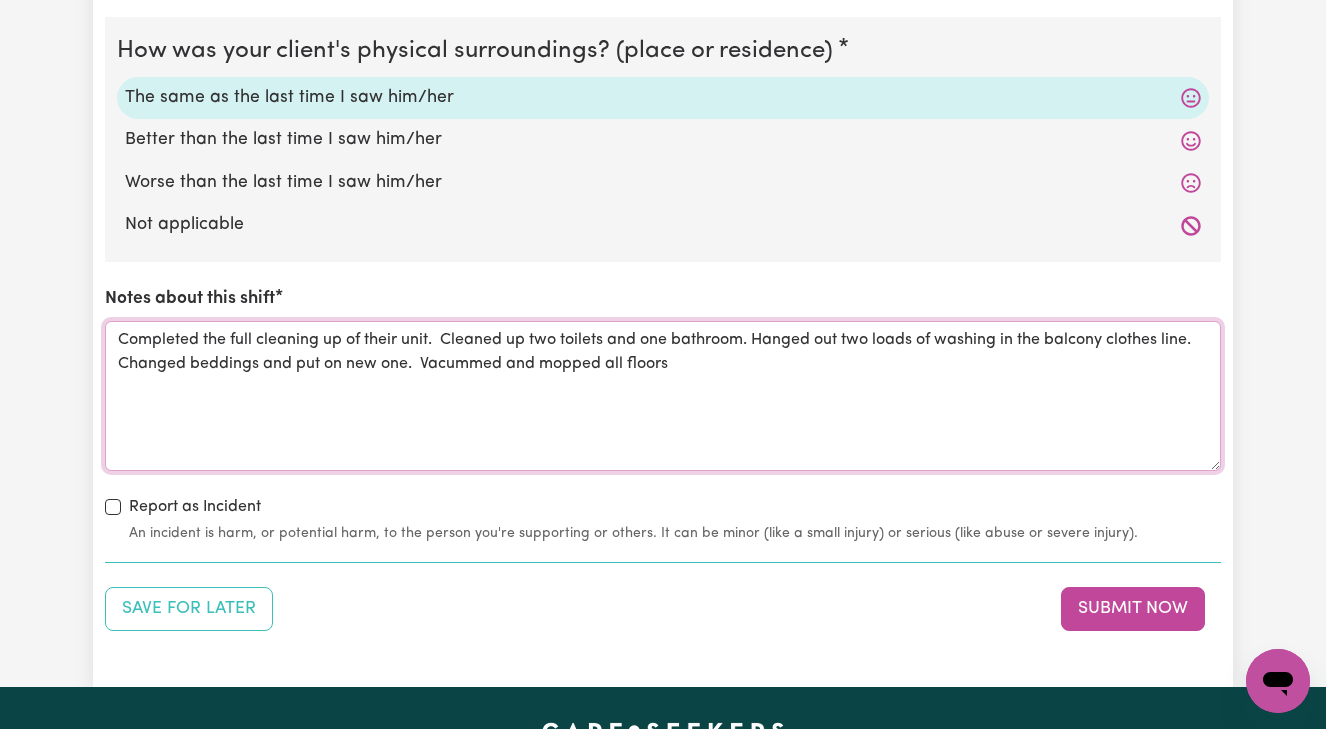 click on "Completed the full cleaning up of their unit.  Cleaned up two toilets and one bathroom. Hanged out two loads of washing in the balcony clothes line.  Changed beddings and put on new one.  Vacummed and mopped all floors" at bounding box center (663, 396) 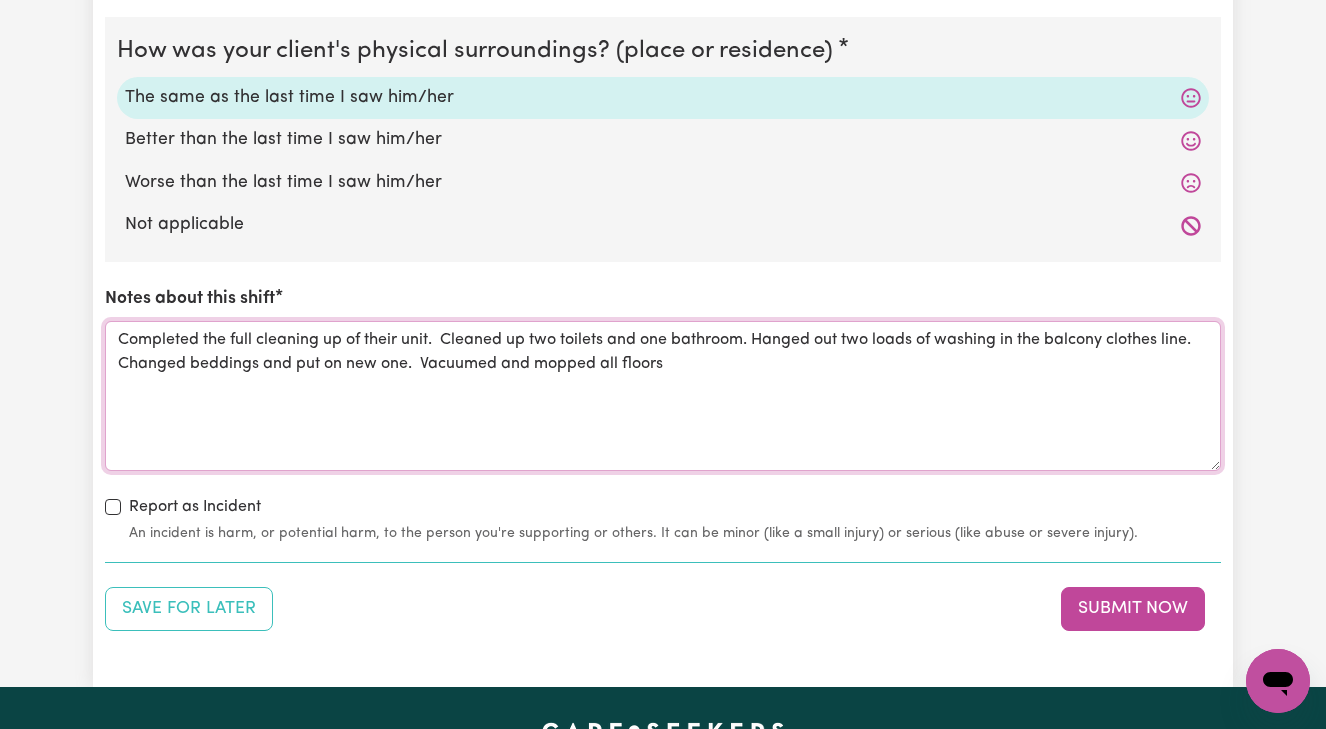 click on "Completed the full cleaning up of their unit.  Cleaned up two toilets and one bathroom. Hanged out two loads of washing in the balcony clothes line.  Changed beddings and put on new one.  Vacuumed and mopped all floors" at bounding box center [663, 396] 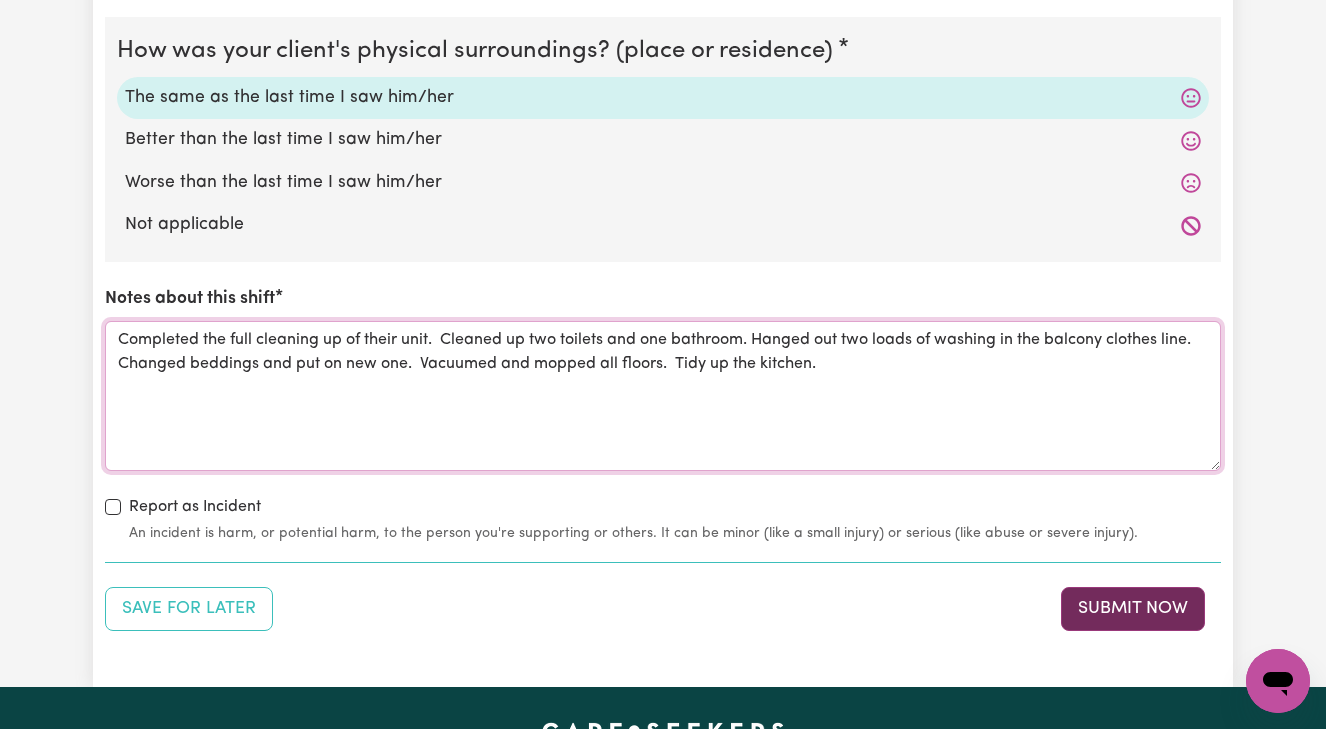 type on "Completed the full cleaning up of their unit.  Cleaned up two toilets and one bathroom. Hanged out two loads of washing in the balcony clothes line.  Changed beddings and put on new one.  Vacuumed and mopped all floors.  Tidy up the kitchen." 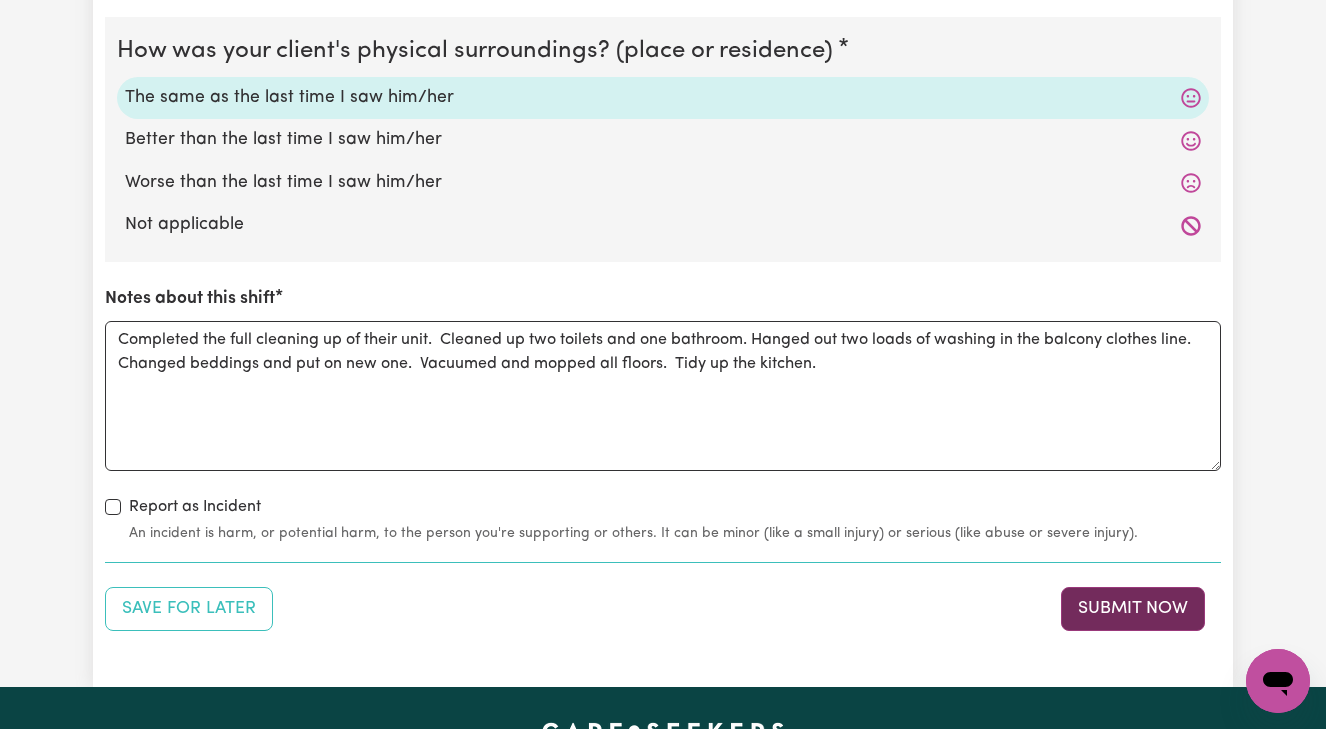 click on "Submit Now" at bounding box center (1133, 609) 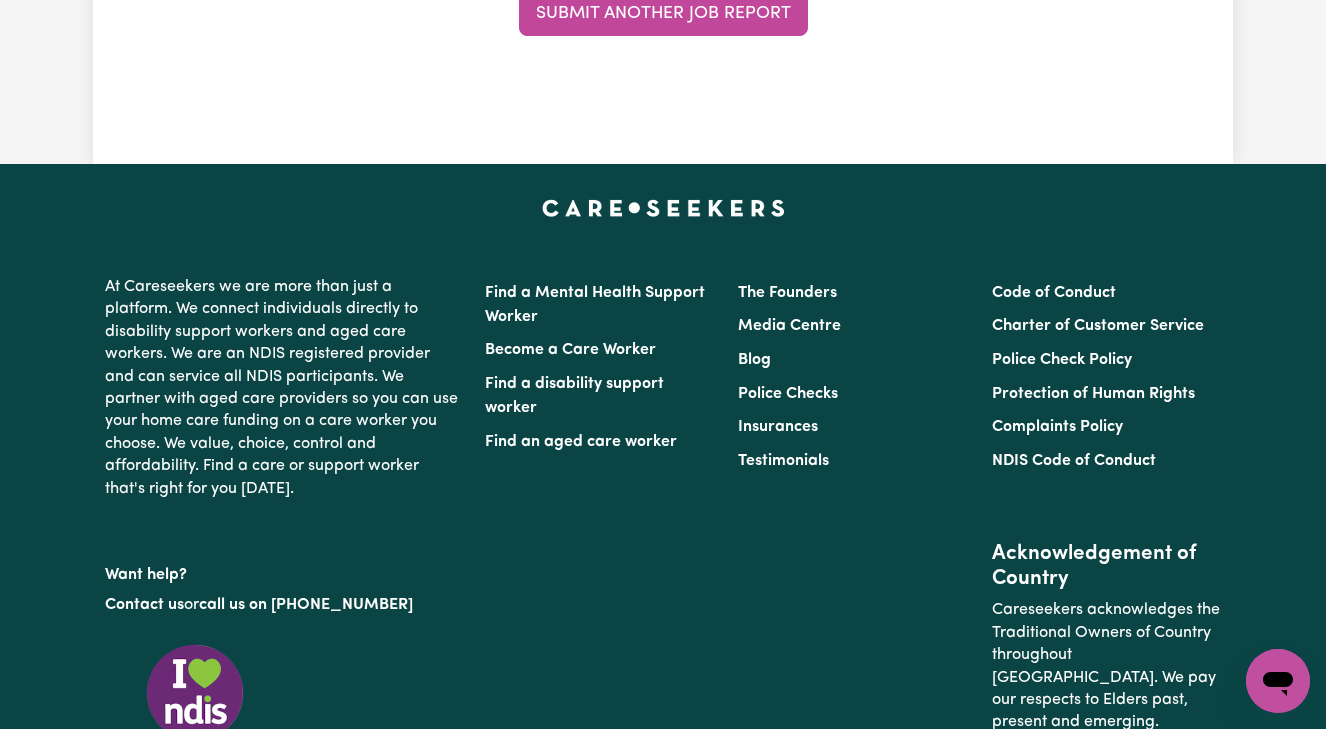 scroll, scrollTop: 0, scrollLeft: 0, axis: both 